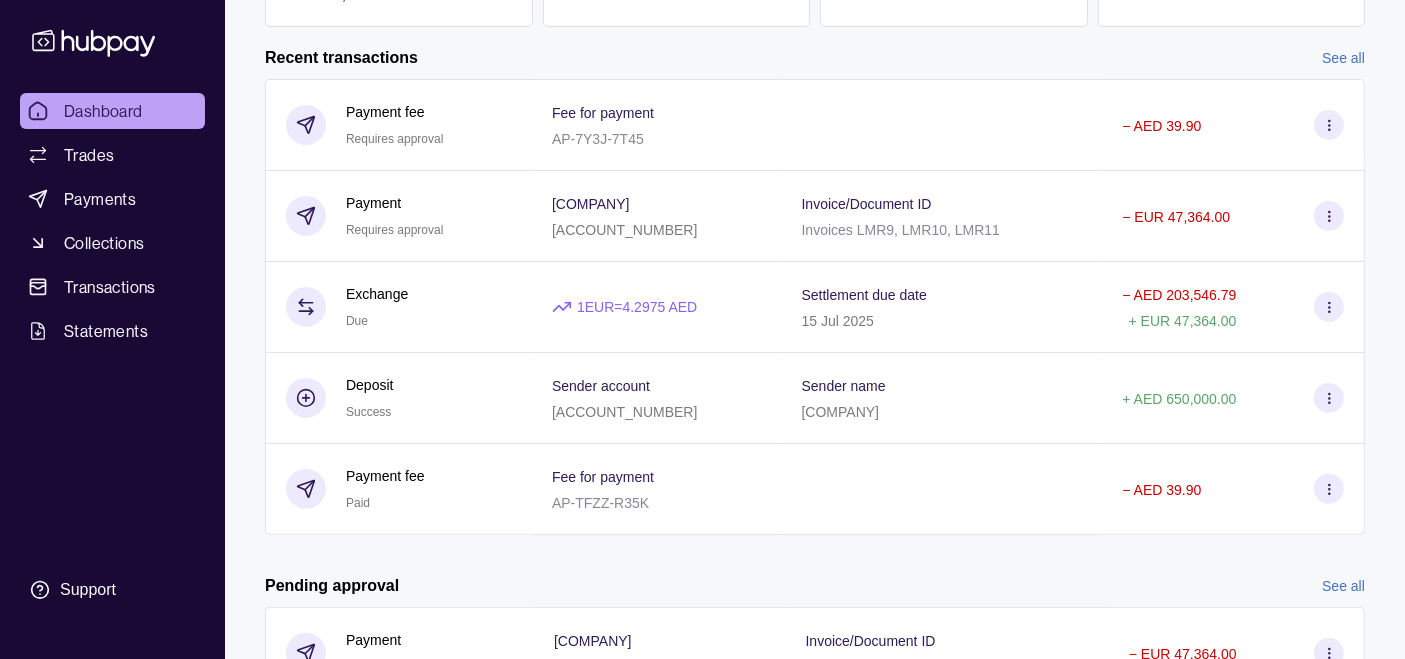 scroll, scrollTop: 605, scrollLeft: 0, axis: vertical 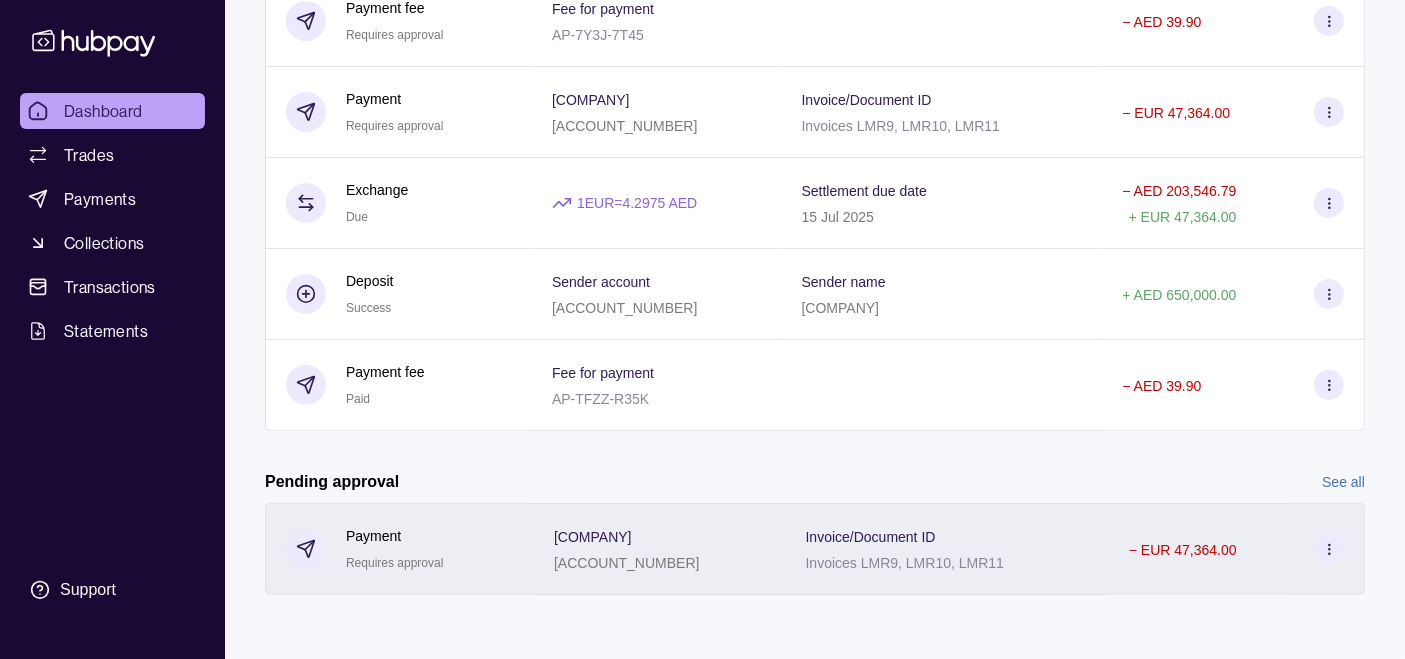 click on "[COMPANY] [ACCOUNT_NUMBER]" at bounding box center (660, 549) 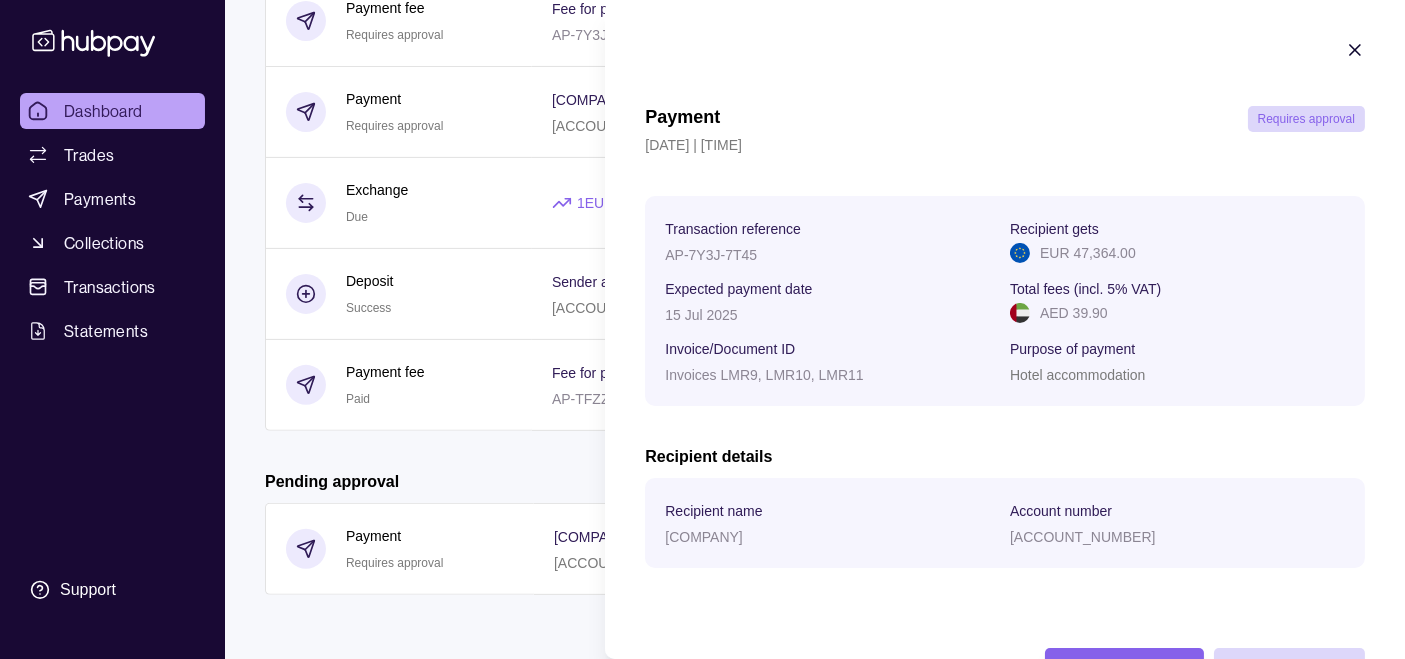 type 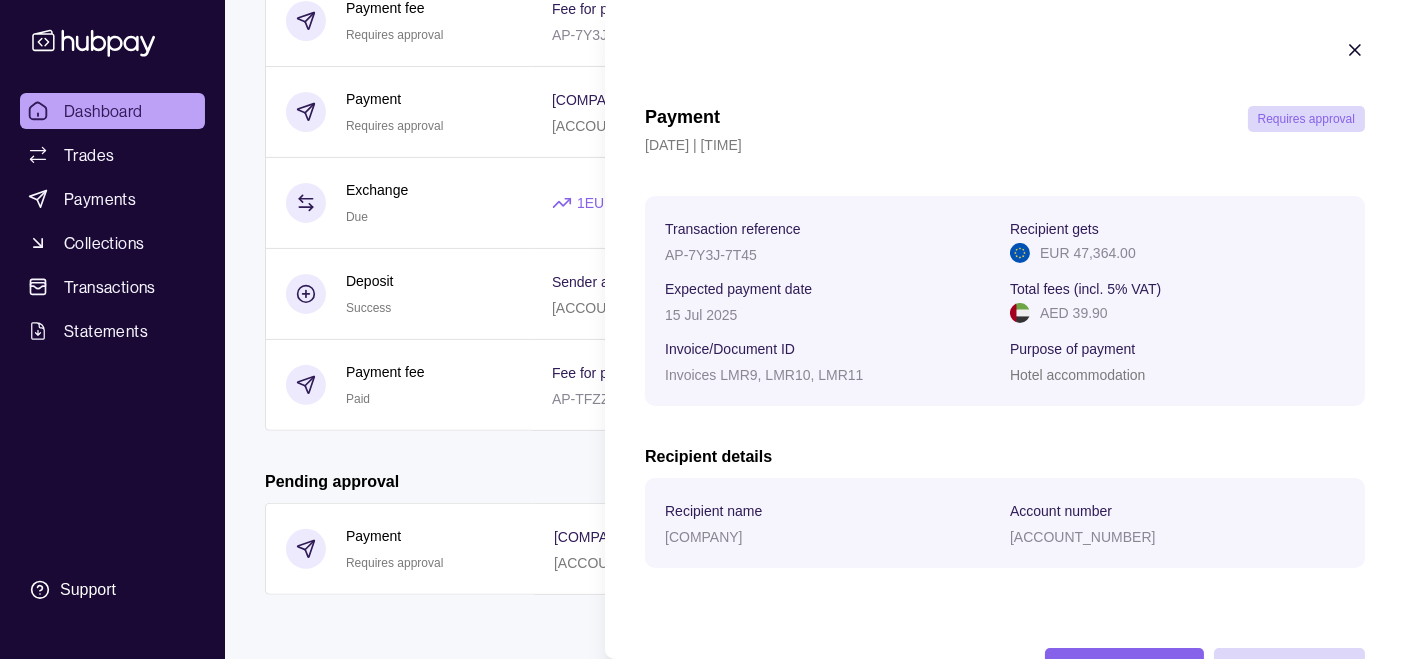 scroll, scrollTop: 114, scrollLeft: 0, axis: vertical 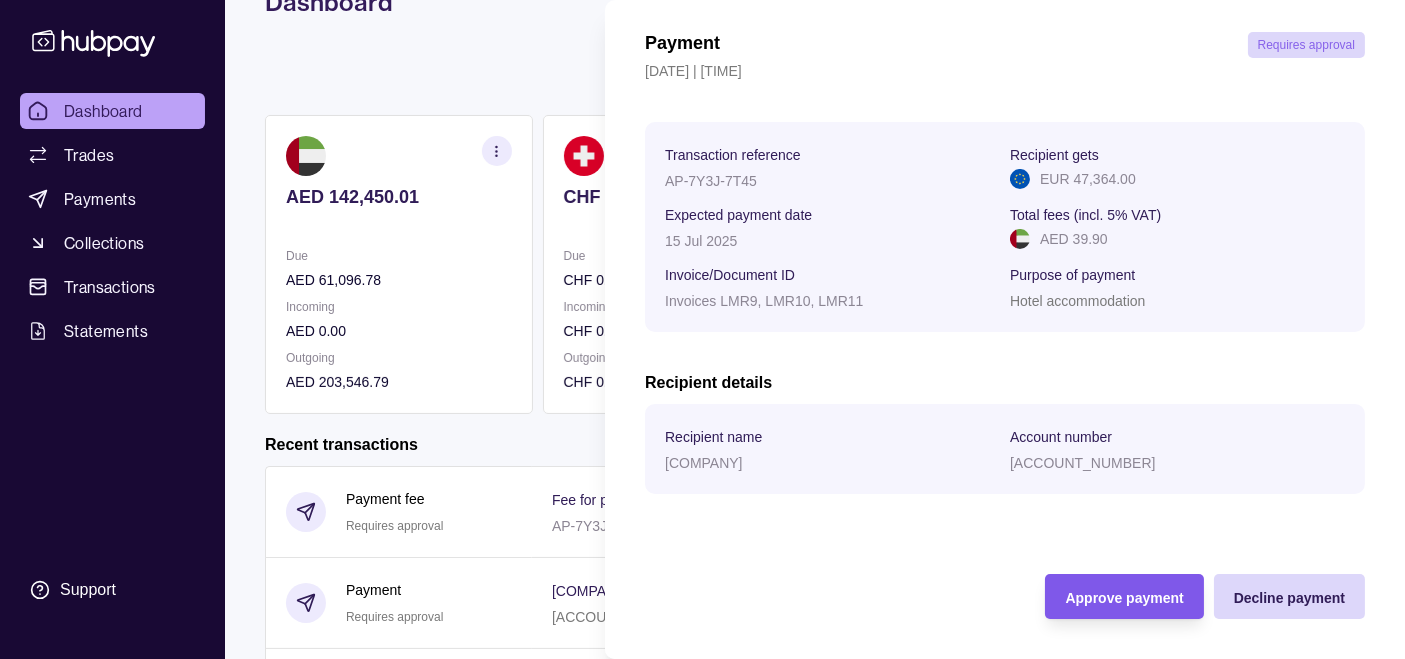 click on "Approve payment" at bounding box center (1124, 598) 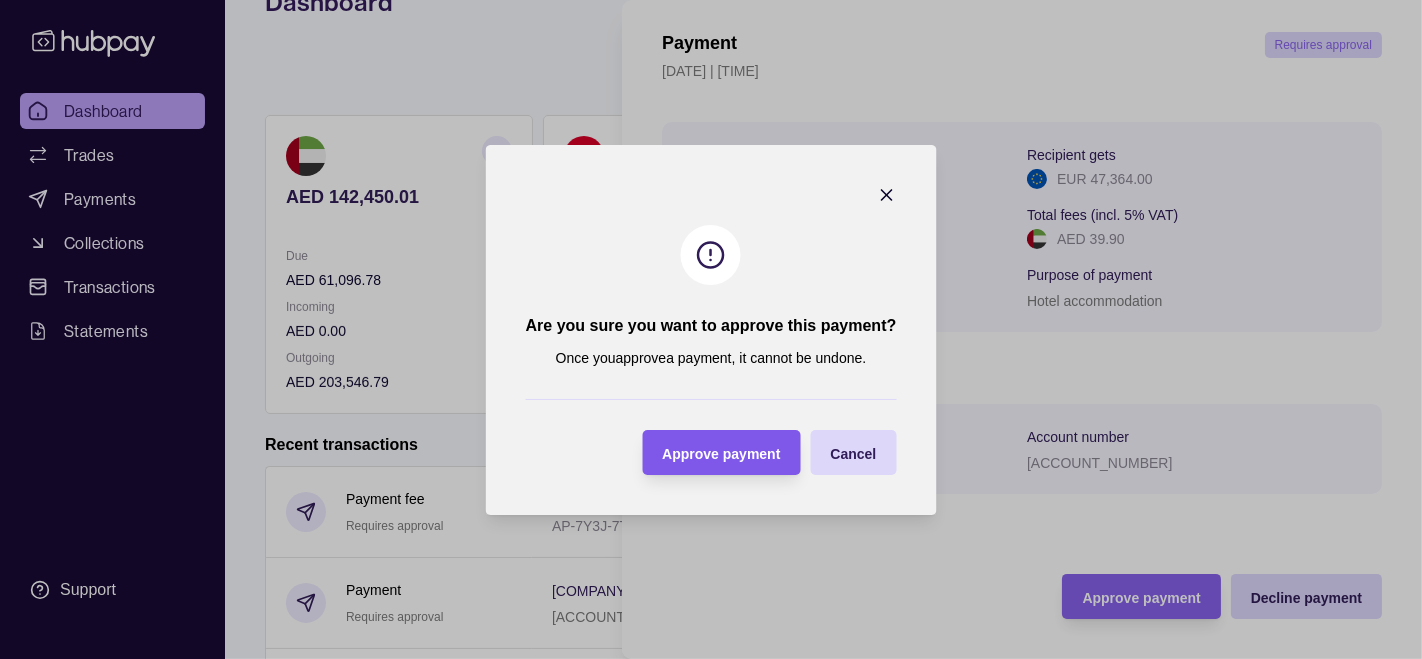 click on "Approve payment" at bounding box center [721, 453] 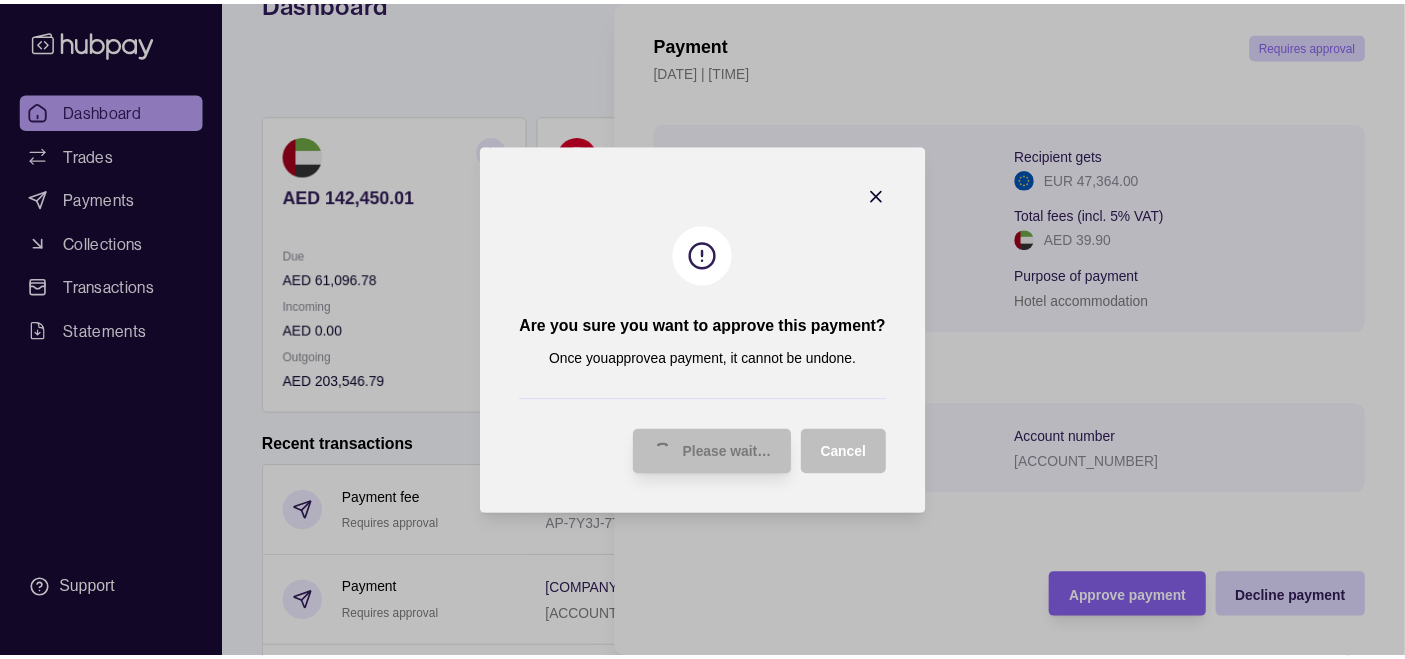 scroll, scrollTop: 35, scrollLeft: 0, axis: vertical 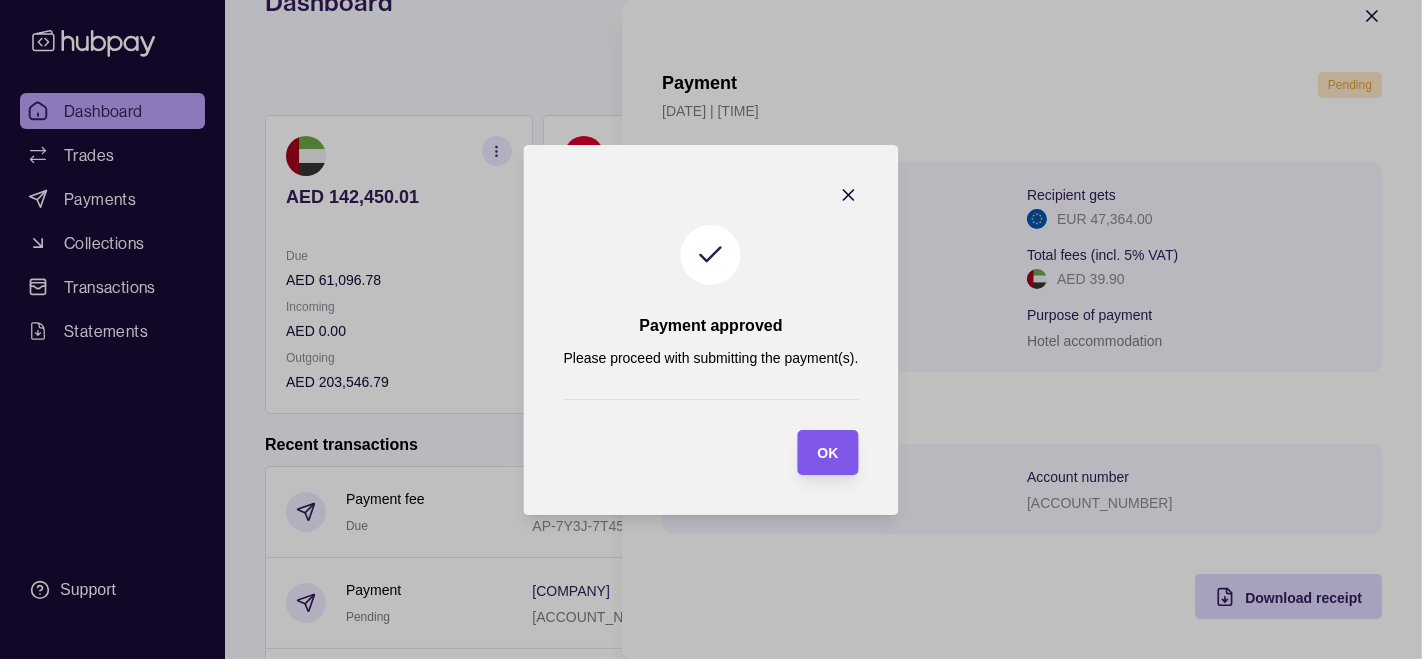 click on "OK" at bounding box center (827, 453) 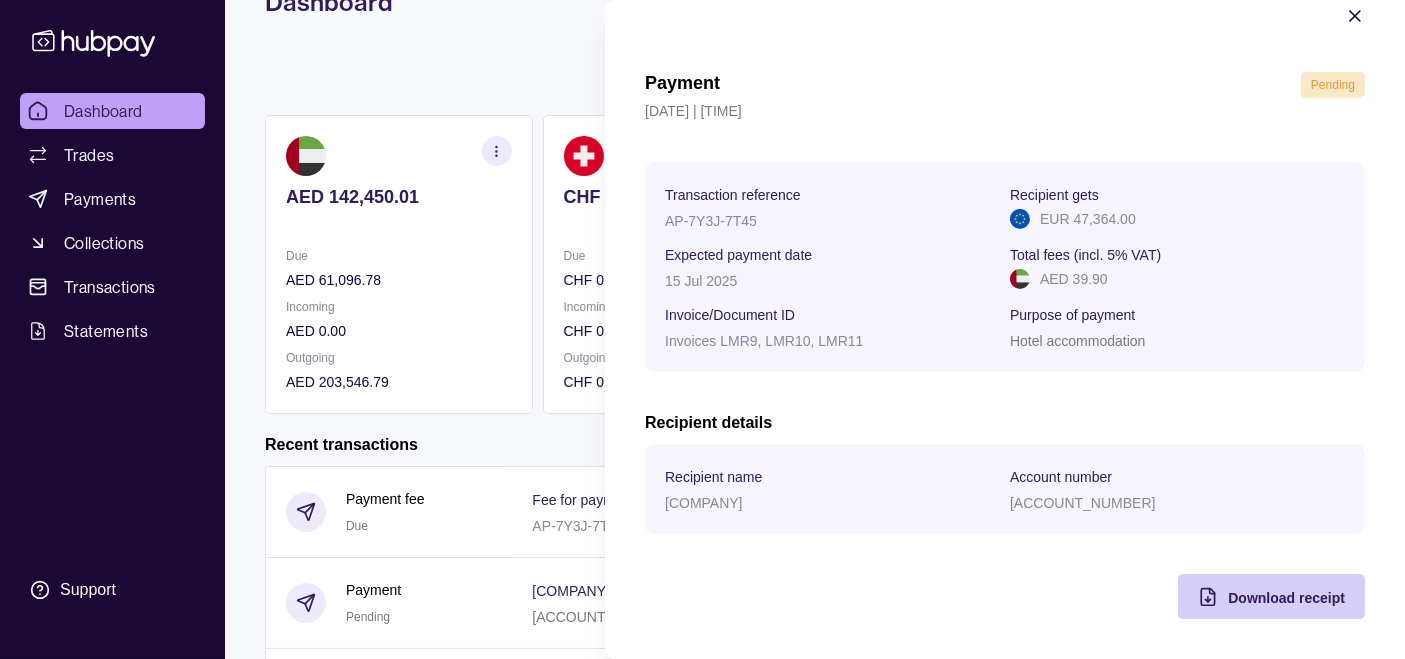click on "Download receipt" at bounding box center (1286, 598) 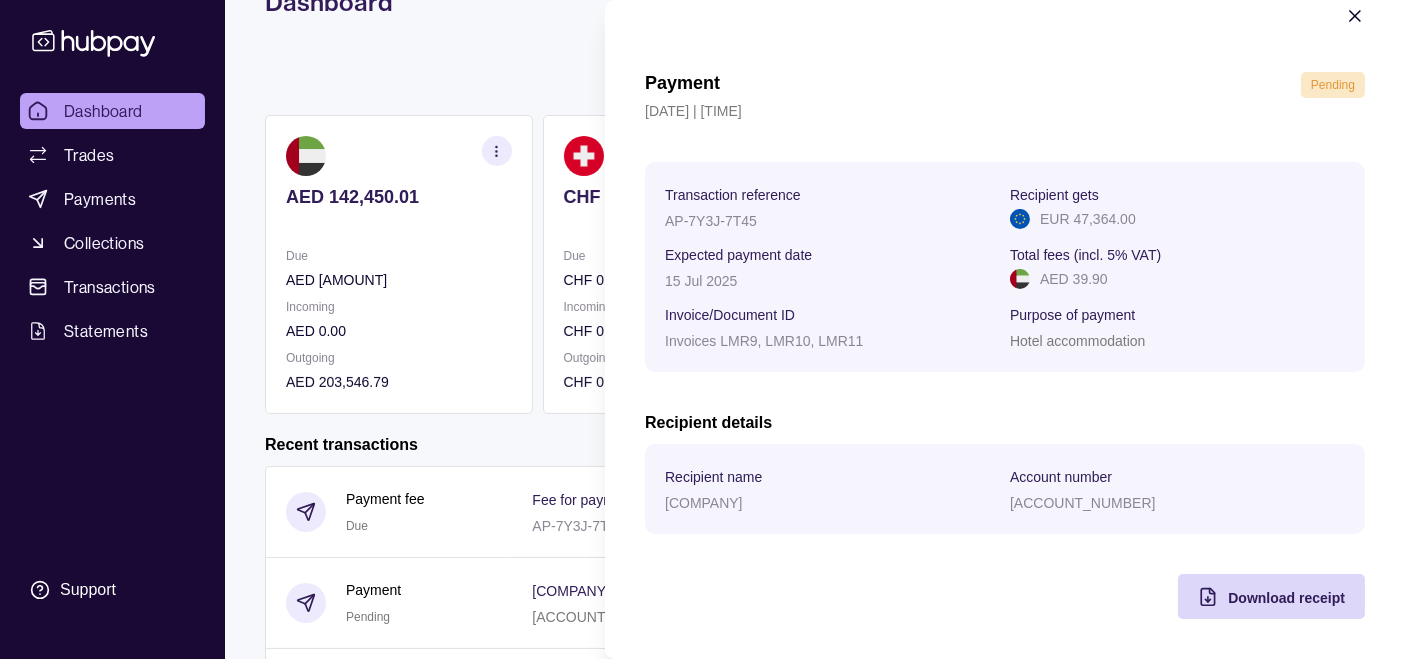click on "AP-7Y3J-7T45" at bounding box center (711, 221) 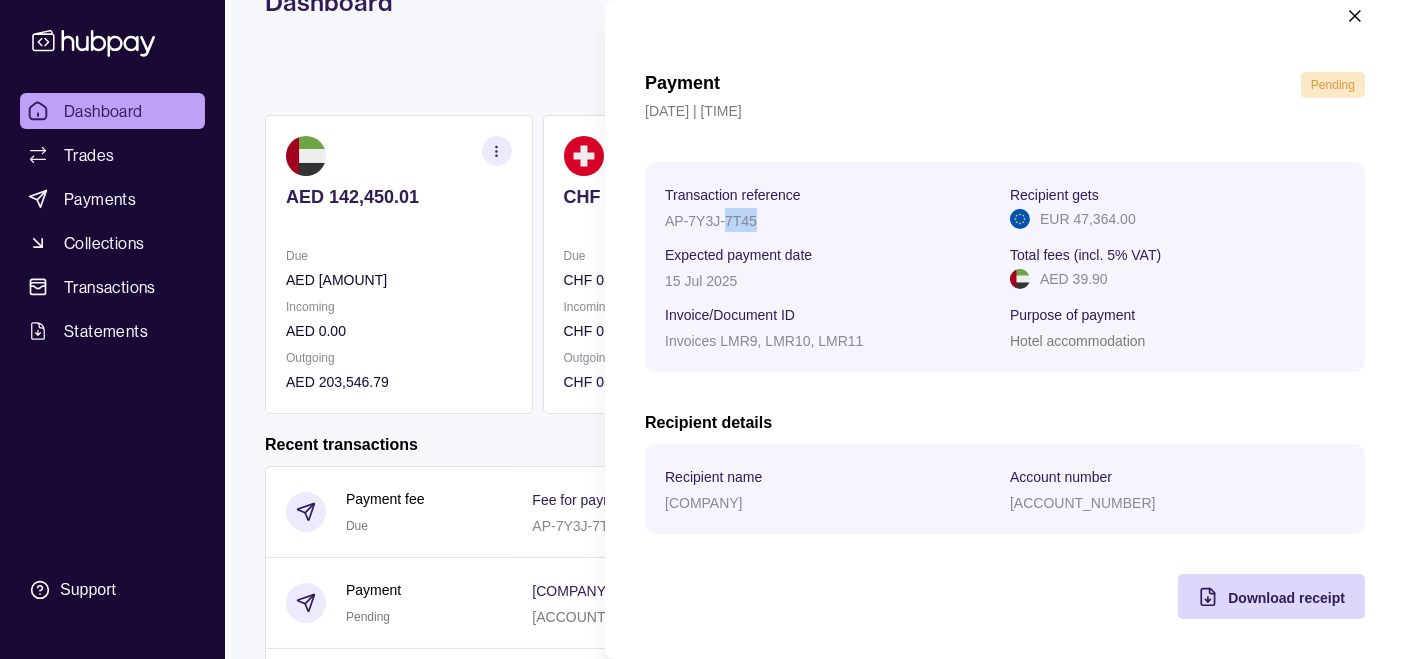 click on "AP-7Y3J-7T45" at bounding box center [711, 221] 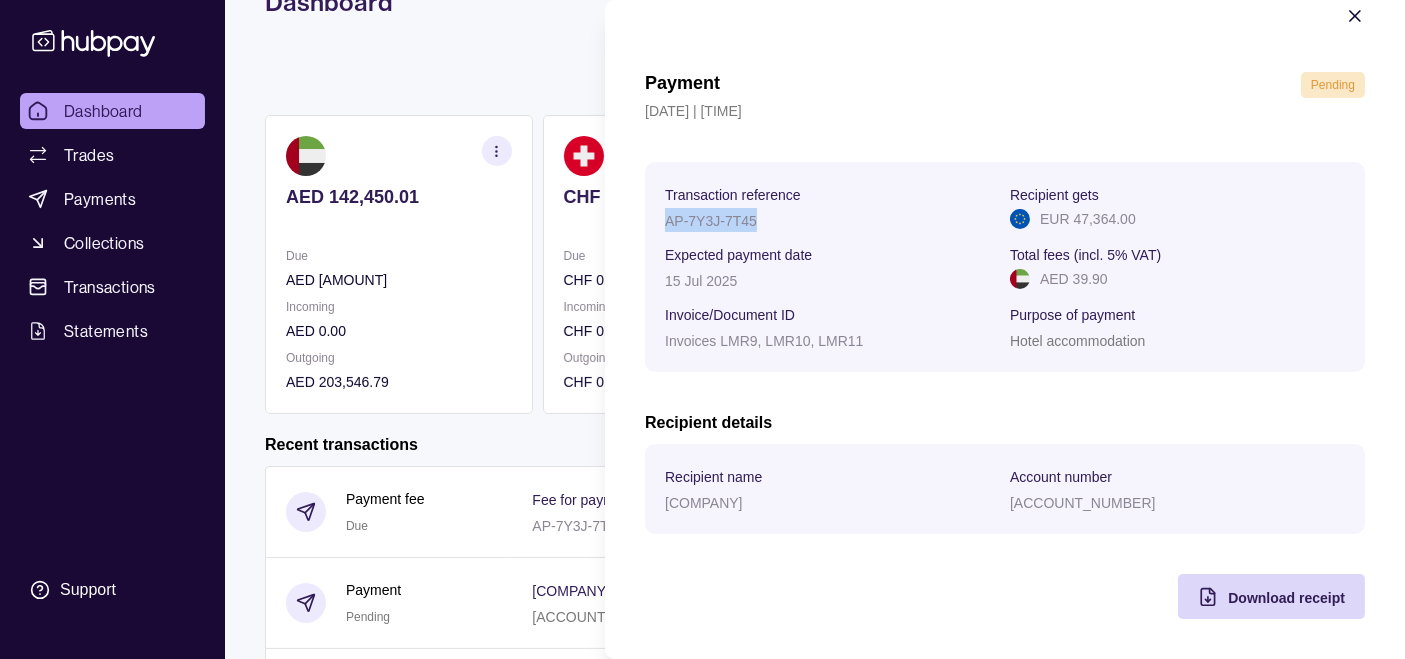 click on "AP-7Y3J-7T45" at bounding box center (711, 221) 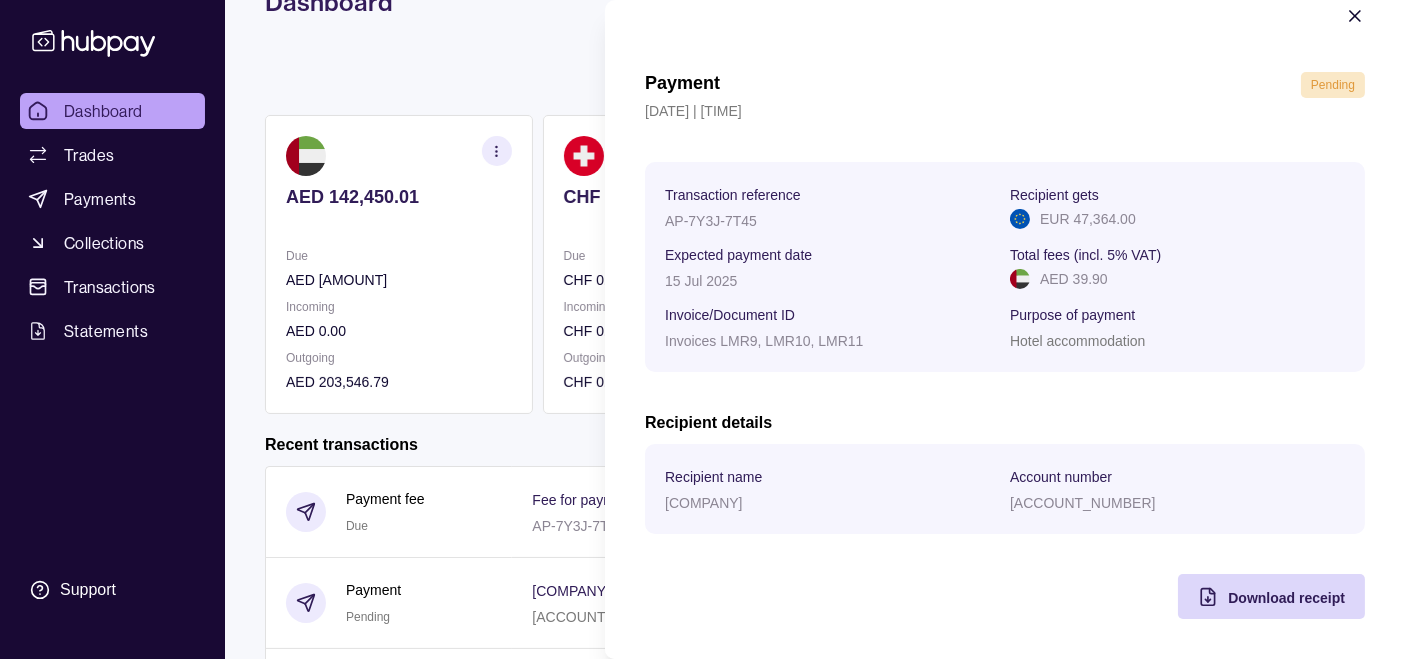 click on "Invoices LMR9, LMR10, LMR11" at bounding box center (764, 341) 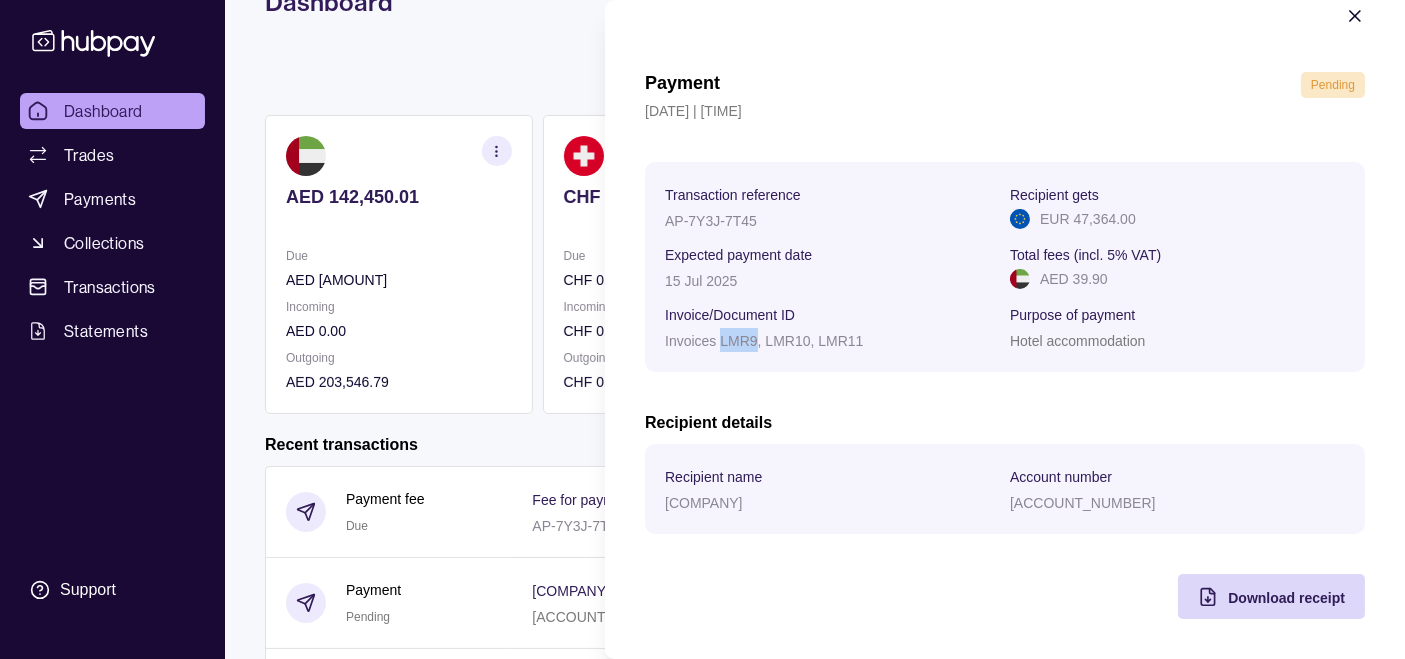 click on "Invoices LMR9, LMR10, LMR11" at bounding box center (764, 341) 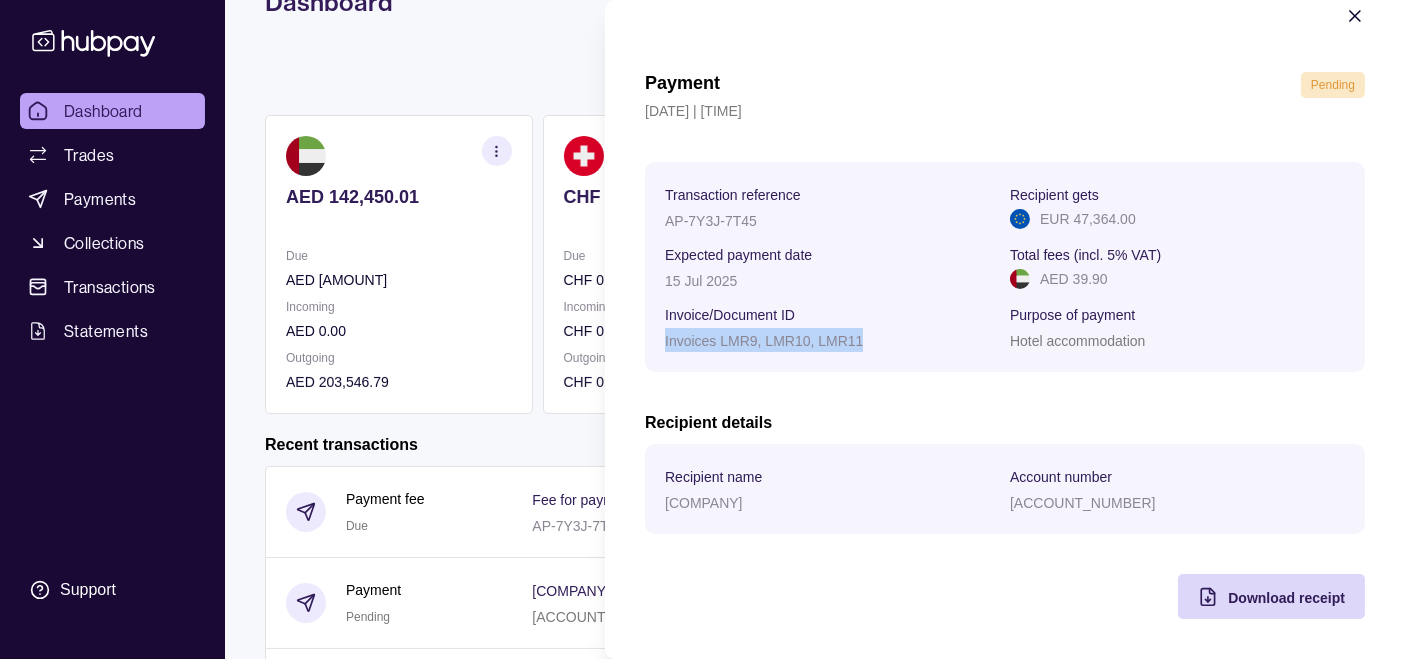 click on "Invoices LMR9, LMR10, LMR11" at bounding box center (764, 341) 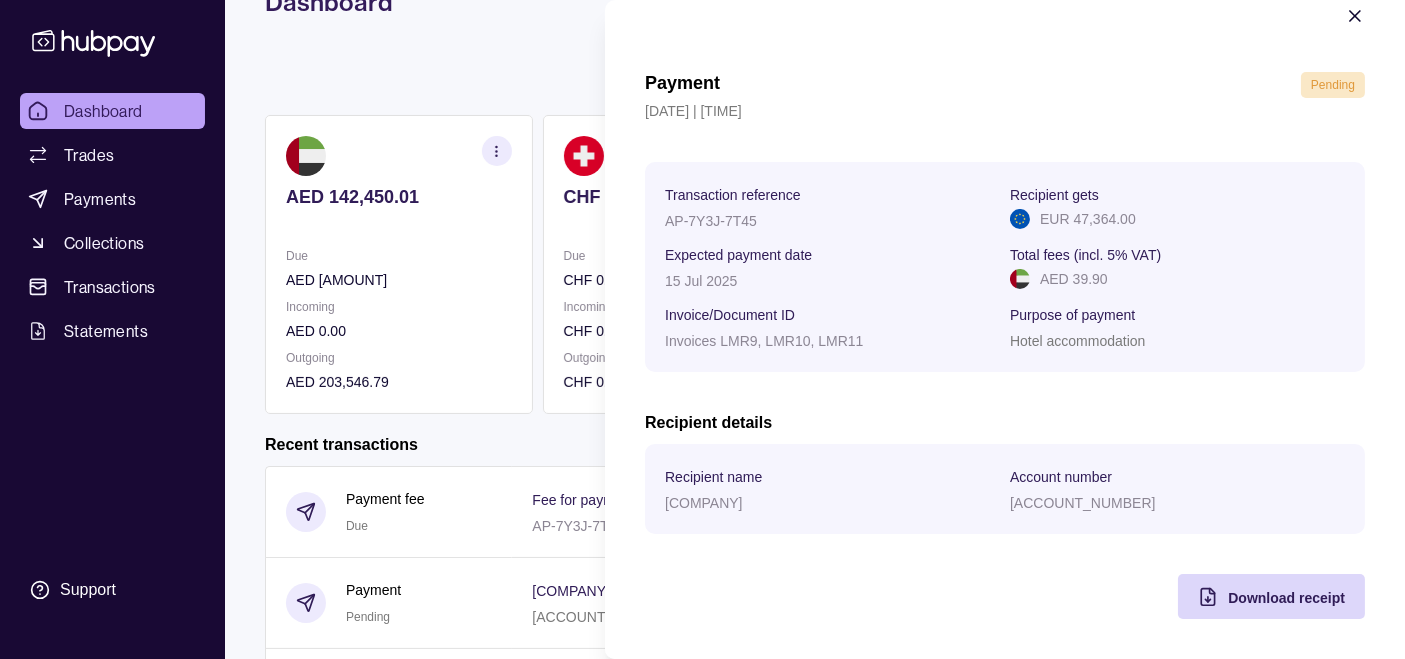 click on "[COMPANY]" at bounding box center (704, 503) 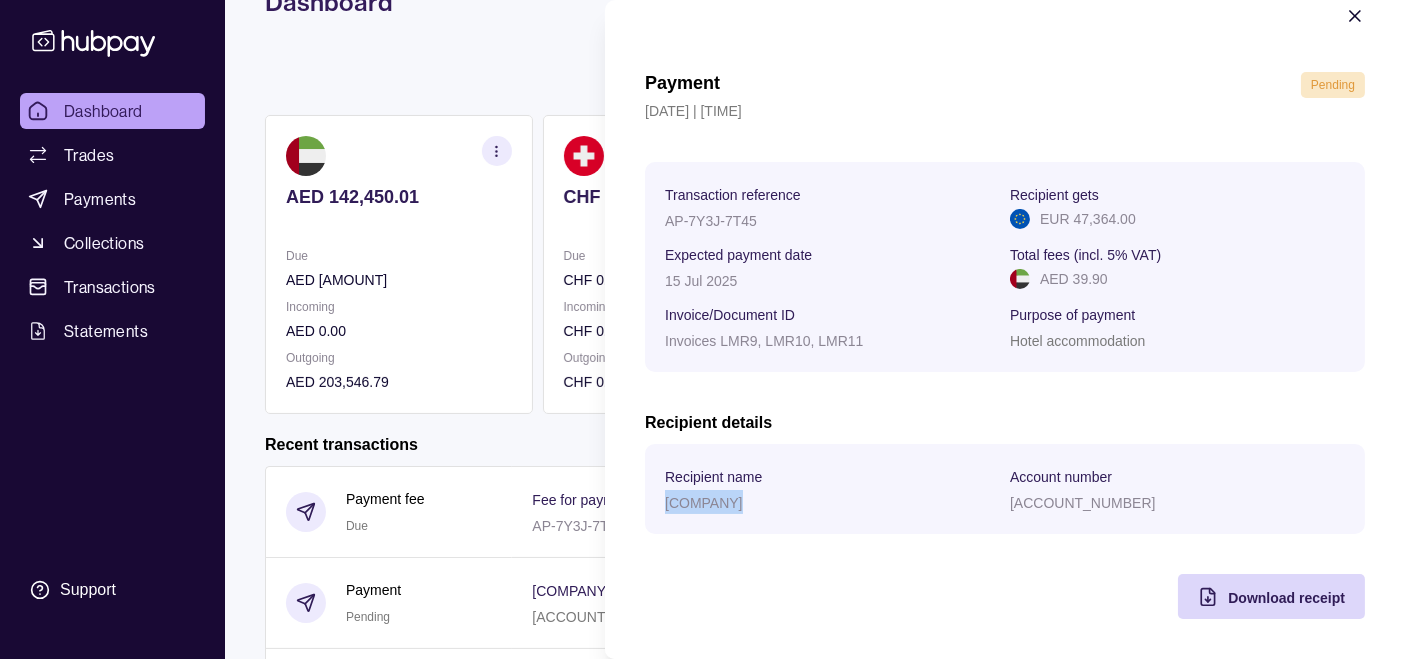 click on "[COMPANY]" at bounding box center [704, 503] 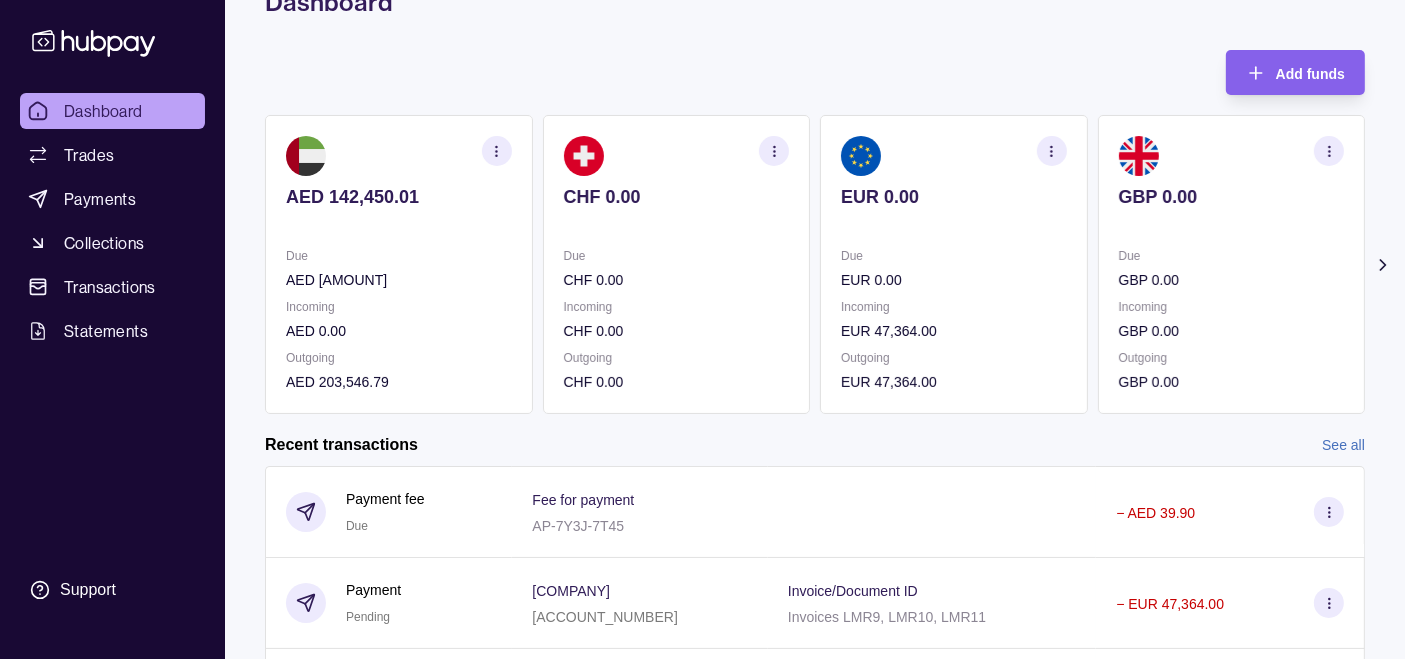 click on "Dashboard Trades Payments Collections Transactions Statements Support F Hello, [FIRST] [LAST] [COMPANY] Account Terms and conditions Privacy policy Sign out Dashboard Add funds AED [AMOUNT] Due AED [AMOUNT] Incoming AED [AMOUNT] Outgoing AED [AMOUNT] CHF [AMOUNT] Due CHF [AMOUNT] Incoming CHF [AMOUNT] Outgoing CHF [AMOUNT] EUR [AMOUNT] Due EUR [AMOUNT] Incoming EUR [AMOUNT] Outgoing EUR [AMOUNT] GBP [AMOUNT]" at bounding box center (702, 544) 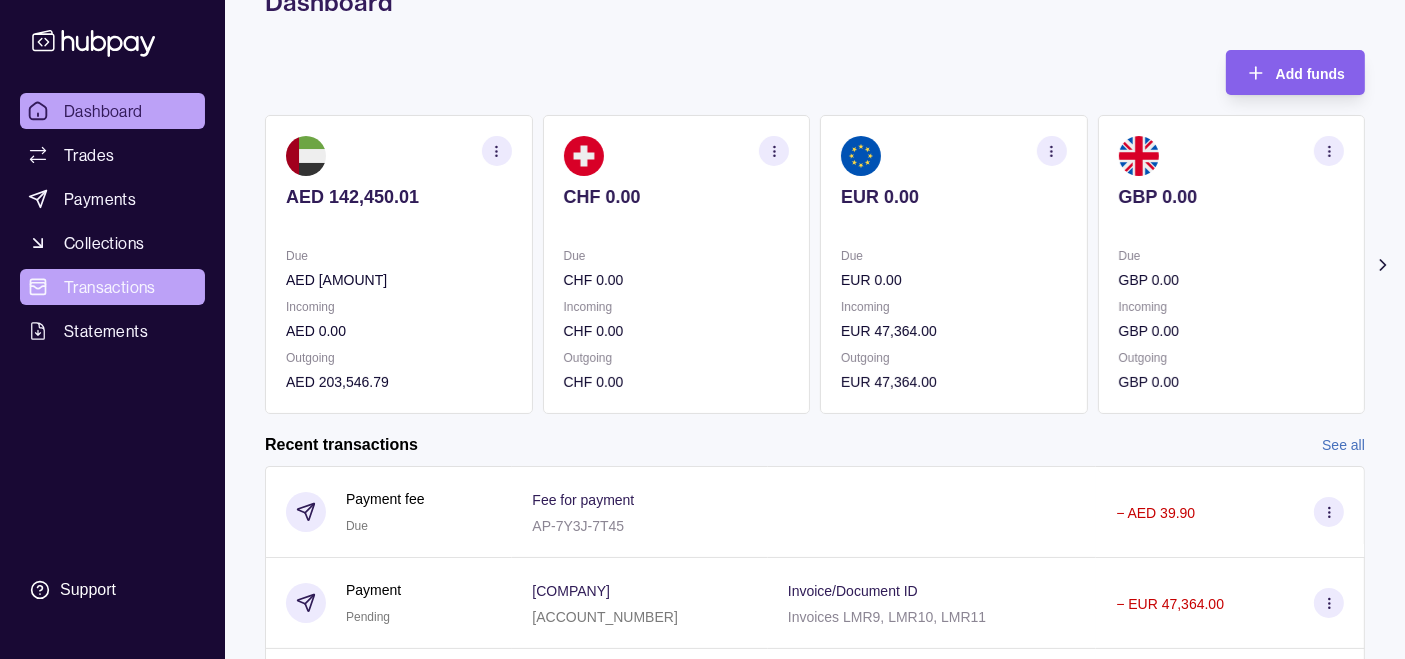 click on "Transactions" at bounding box center [110, 287] 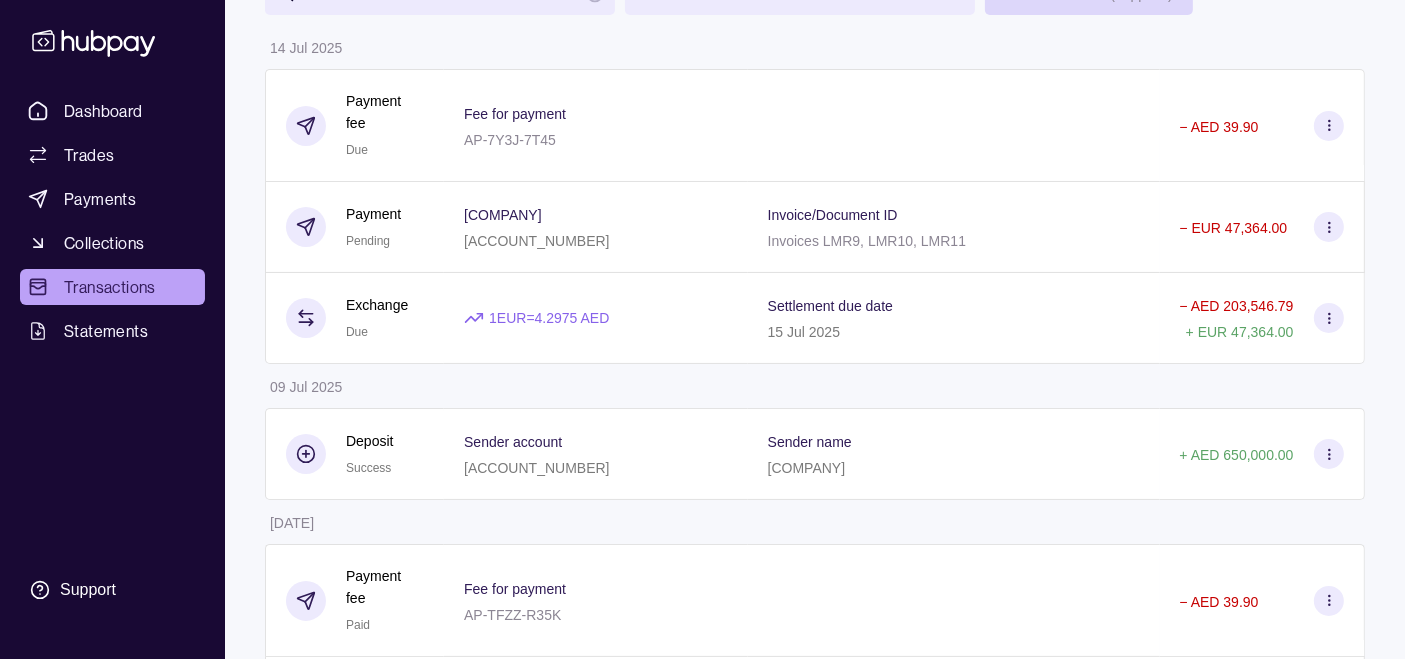 scroll, scrollTop: 0, scrollLeft: 0, axis: both 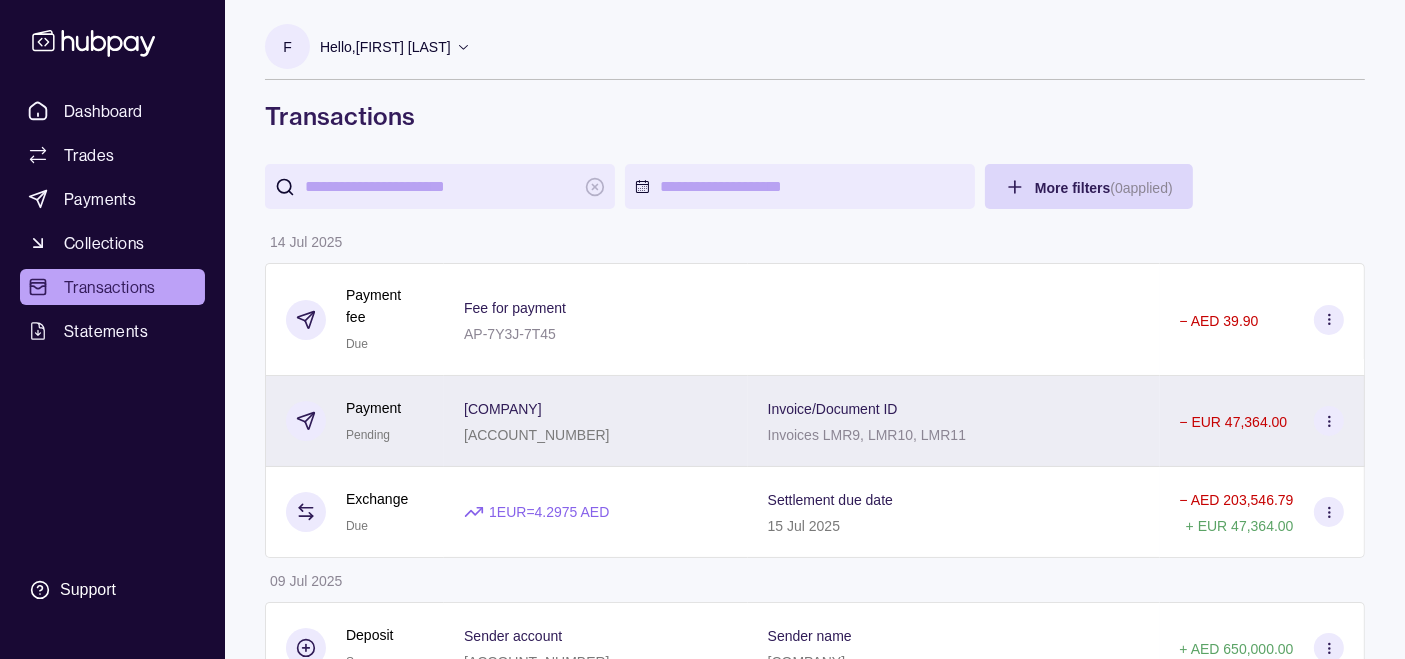 click on "[COMPANY]" at bounding box center (536, 408) 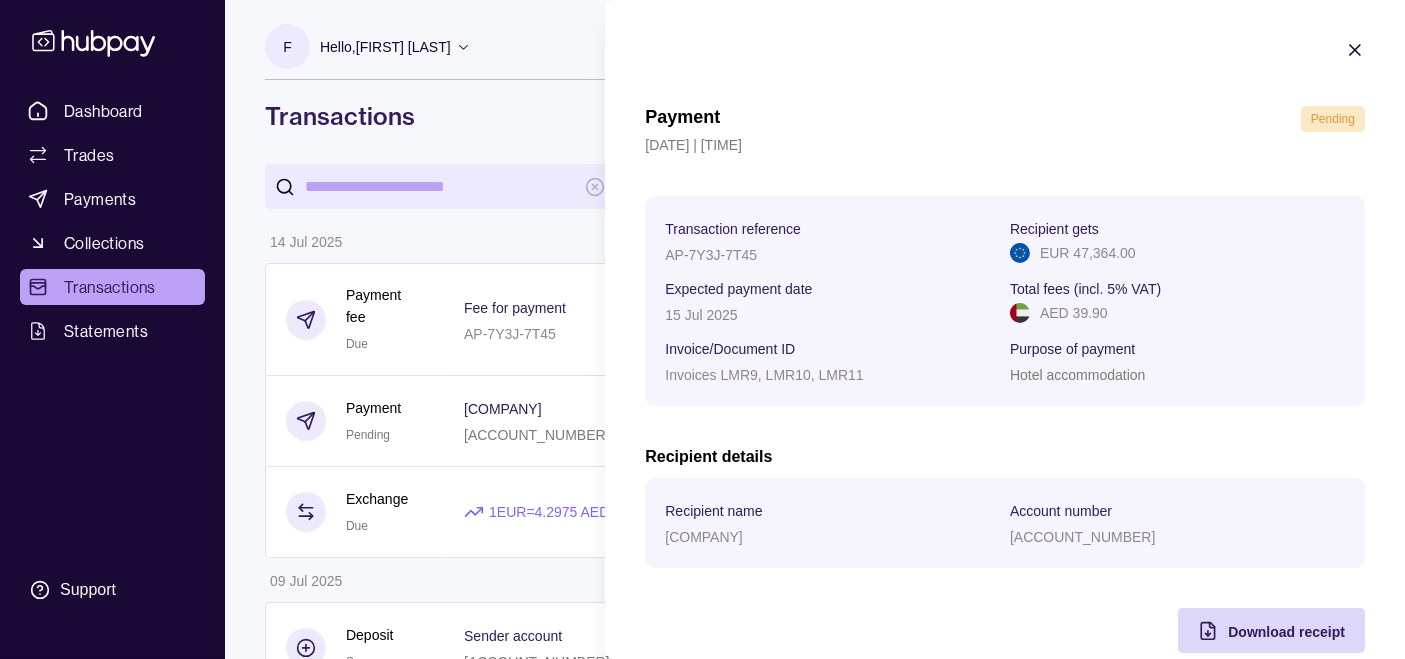 click 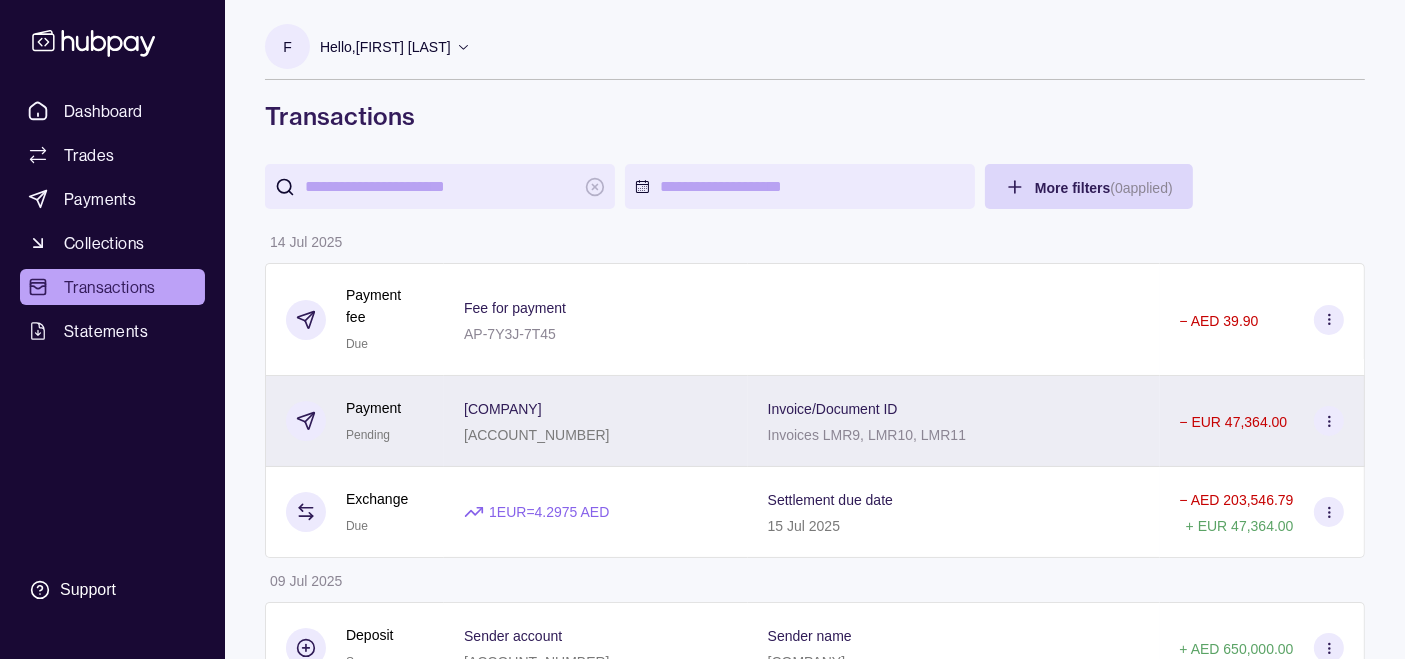 click on "Invoices LMR9, LMR10, LMR11" at bounding box center [867, 435] 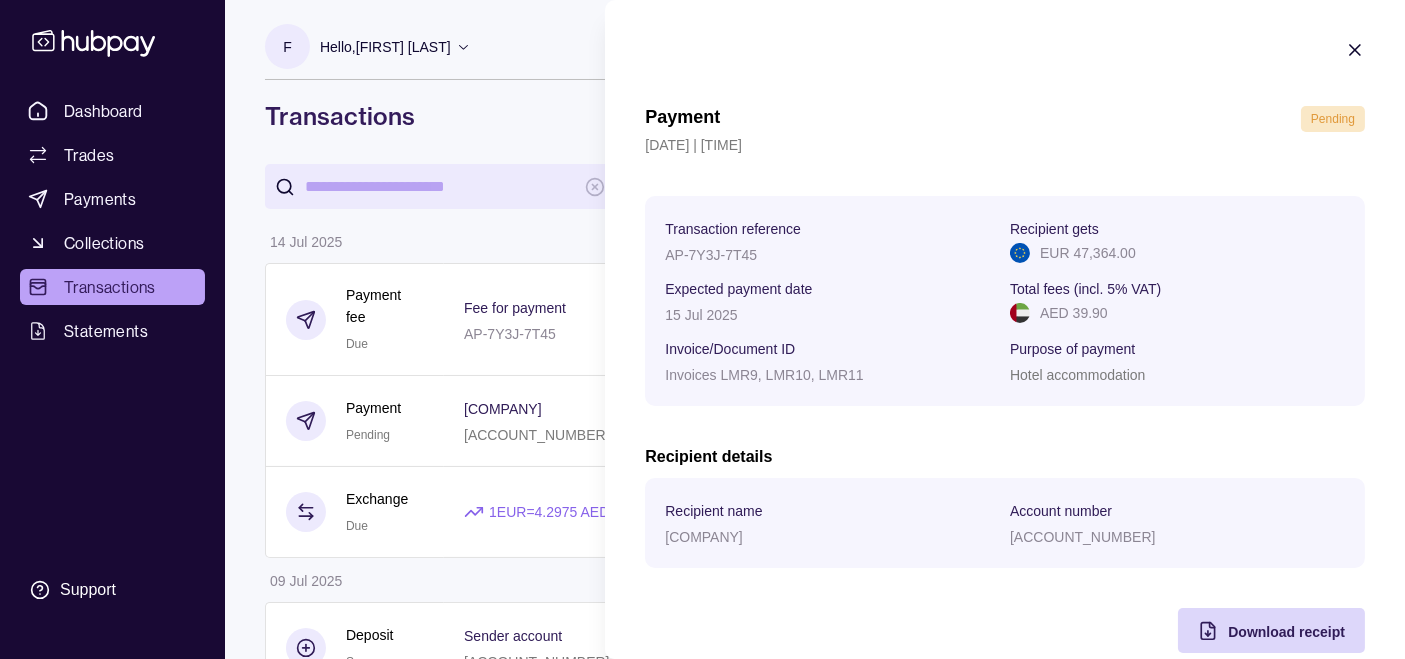 click 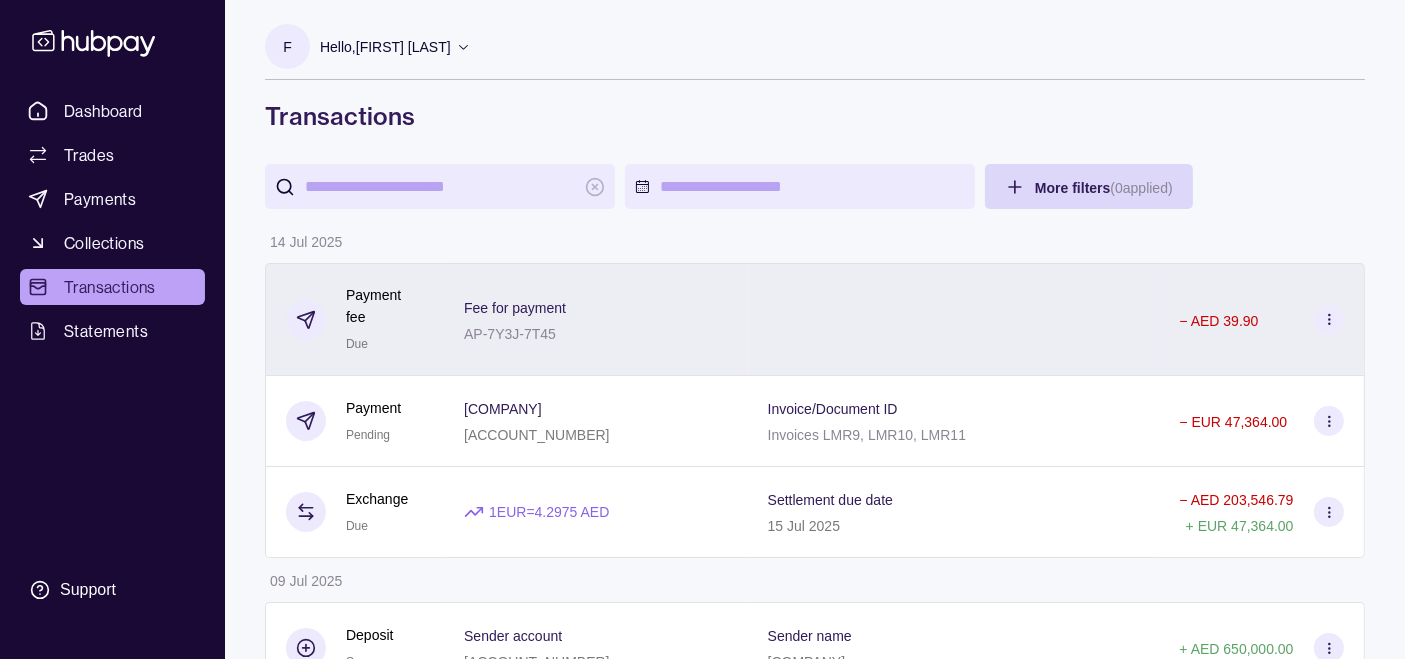 click on "Fee for payment AP-7Y3J-7T45" at bounding box center (596, 320) 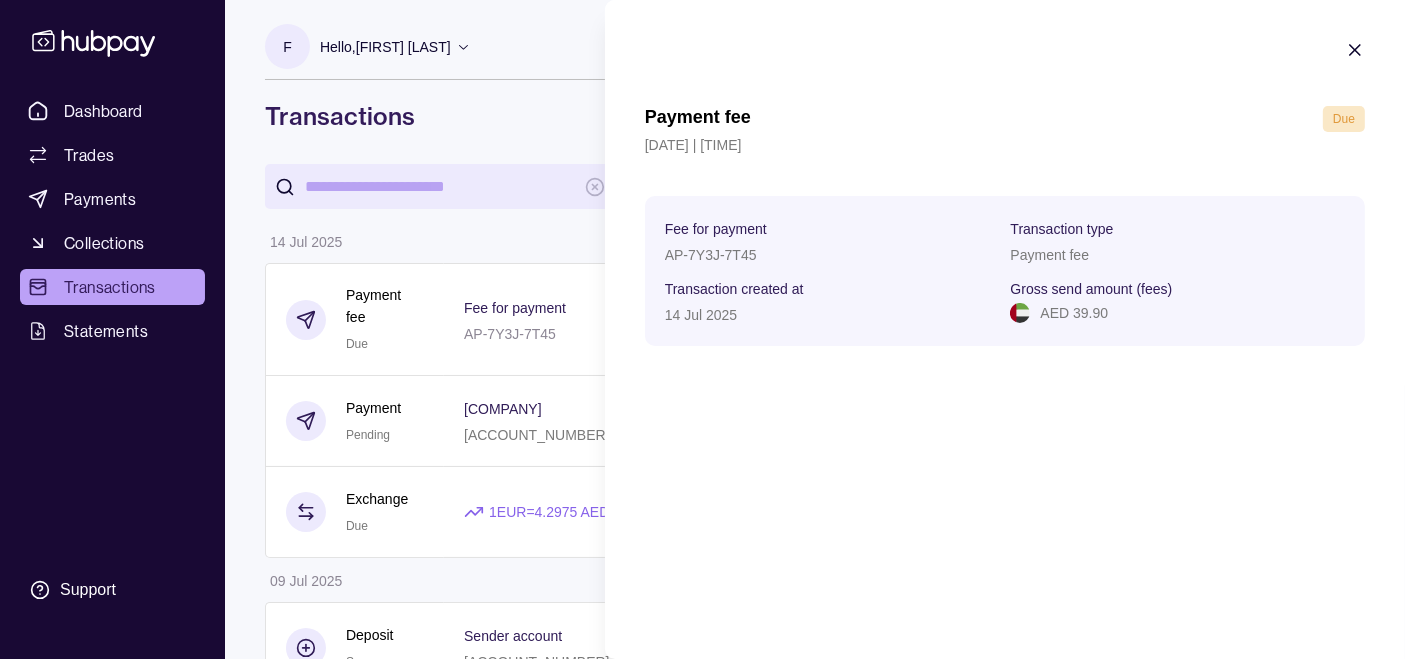 click 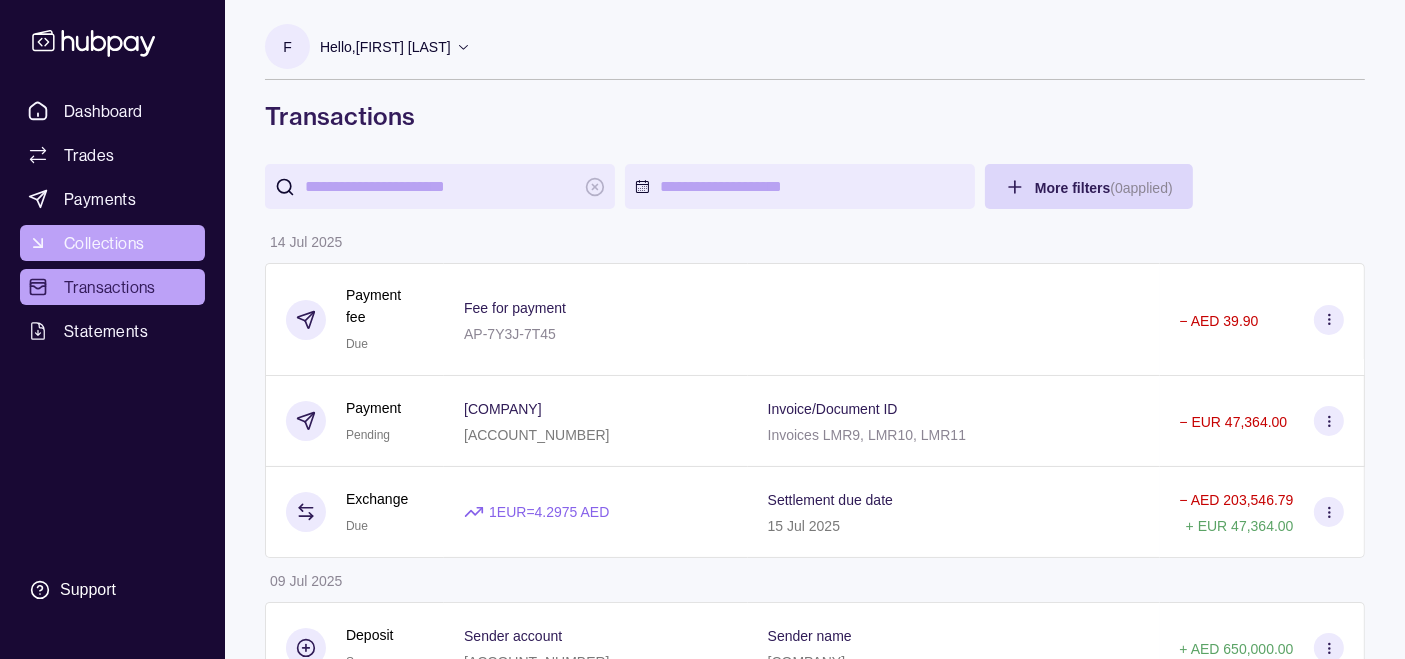 click on "Collections" at bounding box center [104, 243] 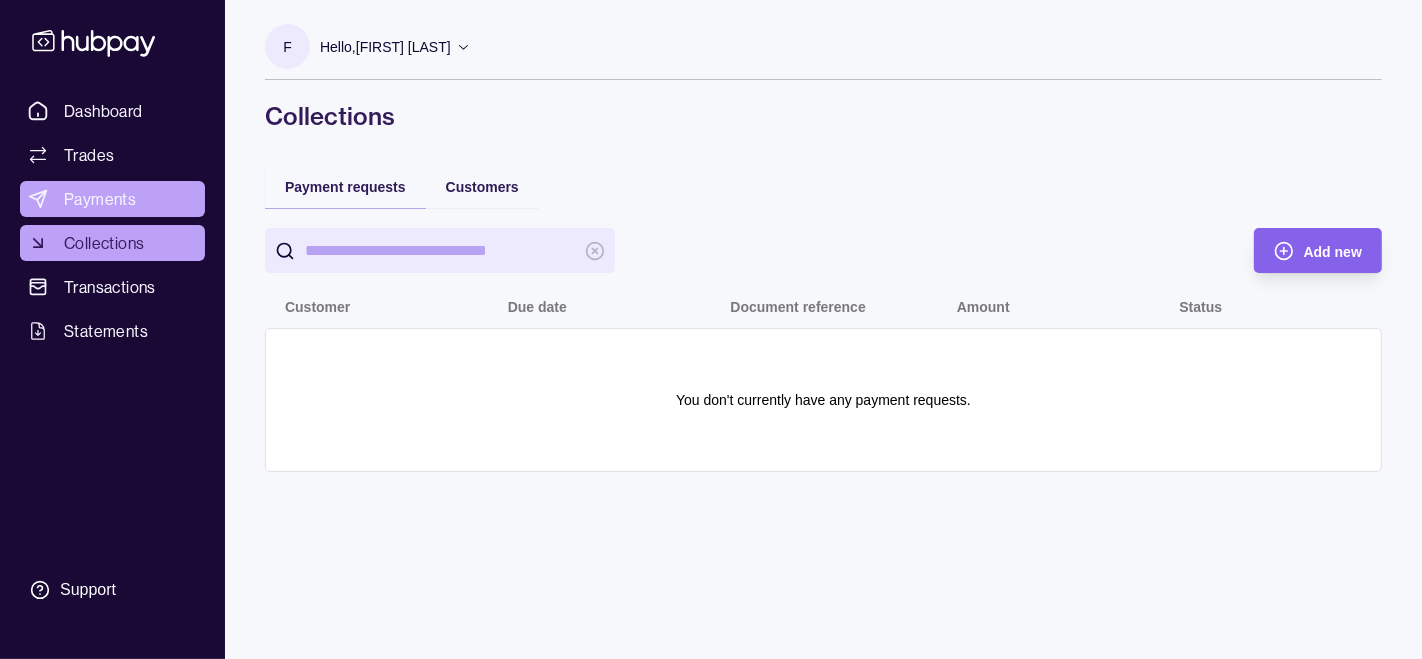 click on "Payments" at bounding box center [112, 199] 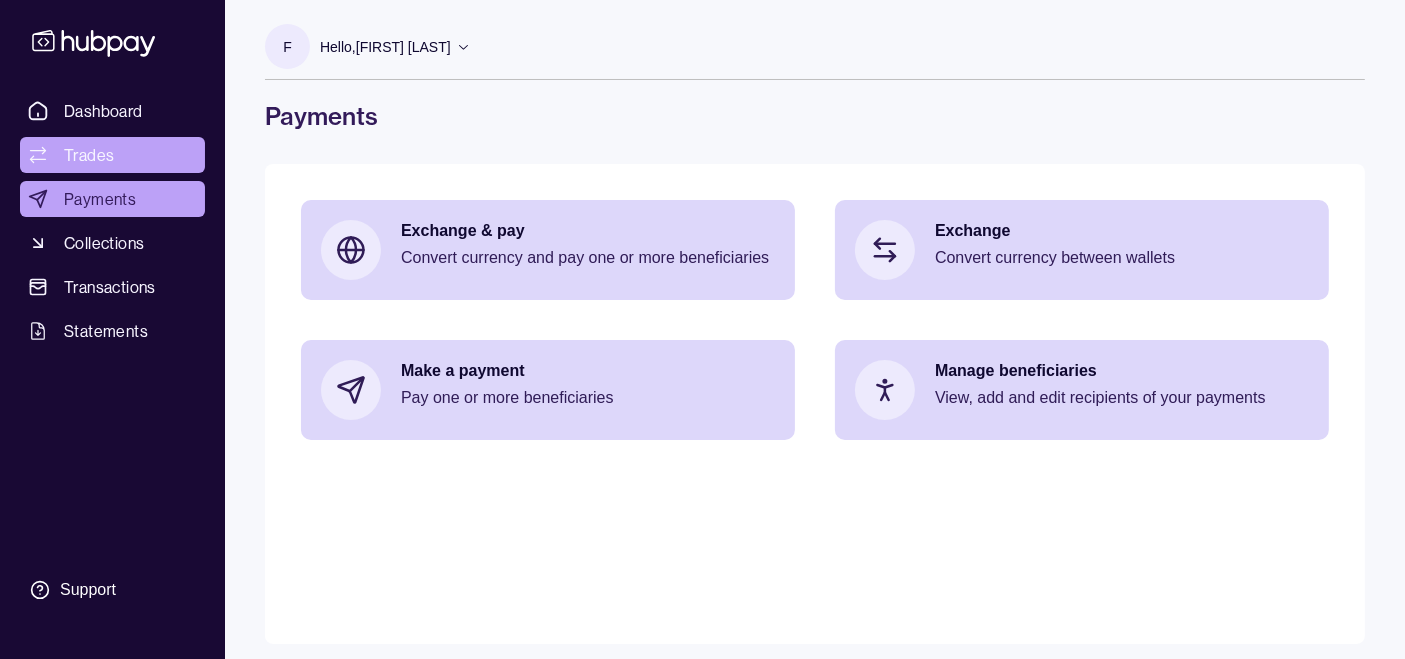 click on "Trades" at bounding box center [89, 155] 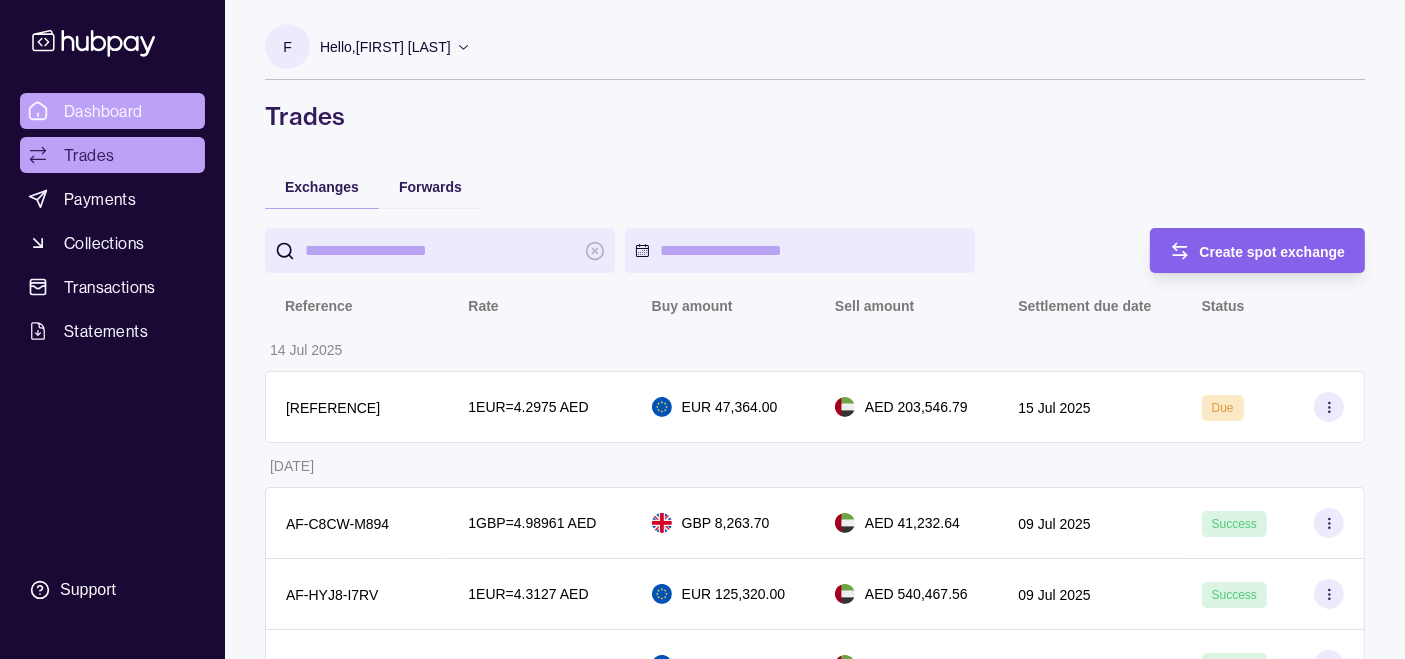 click on "Dashboard" at bounding box center (103, 111) 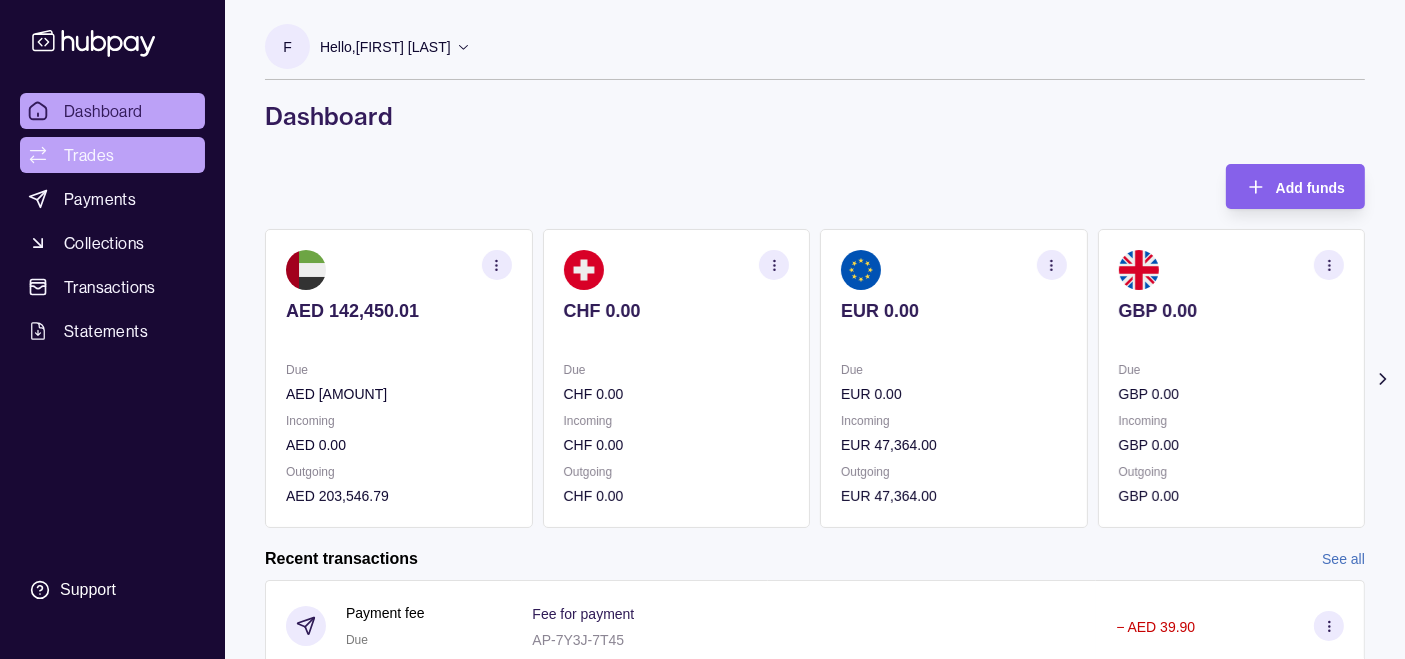 click on "Trades" at bounding box center [112, 155] 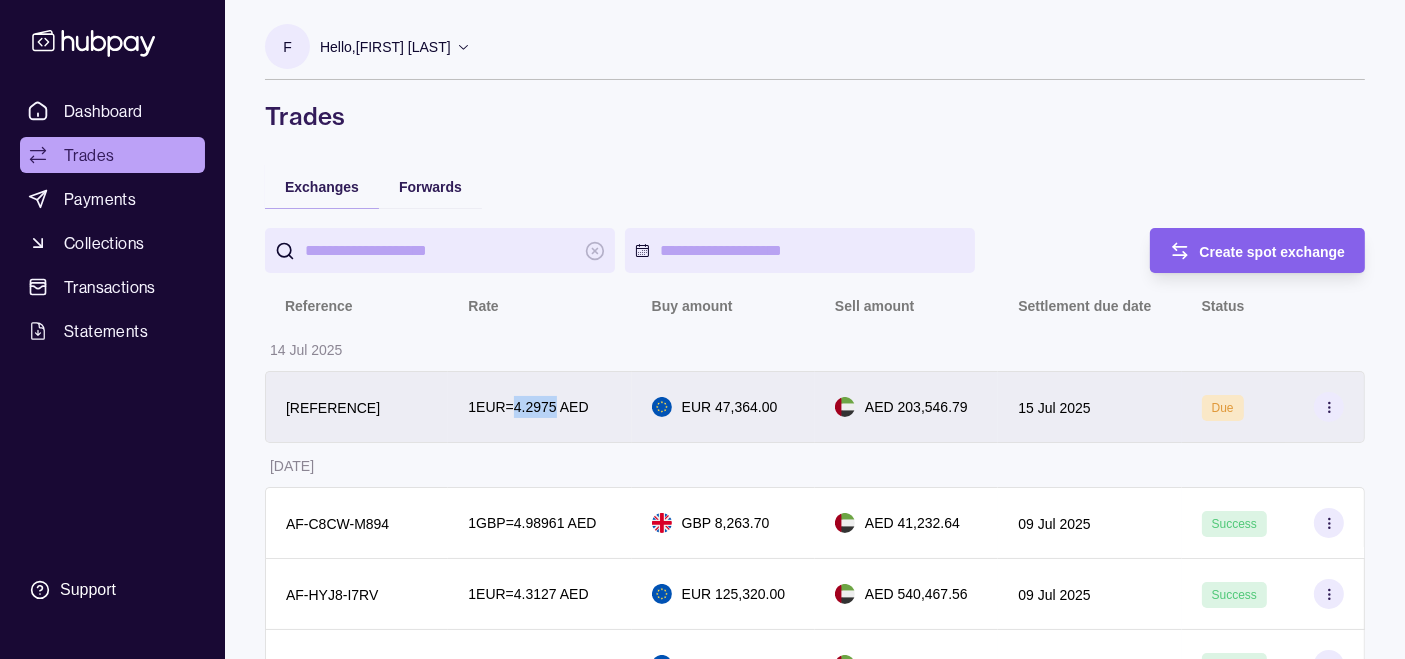 drag, startPoint x: 528, startPoint y: 410, endPoint x: 568, endPoint y: 414, distance: 40.1995 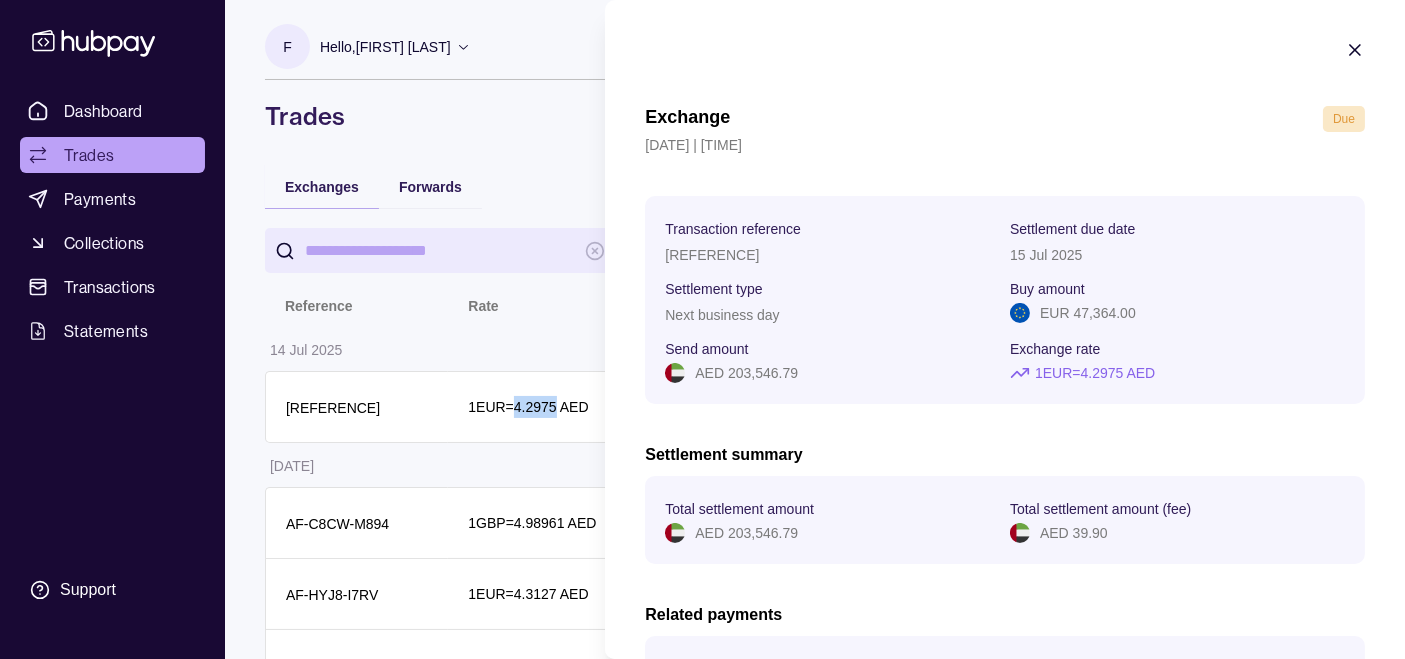 type 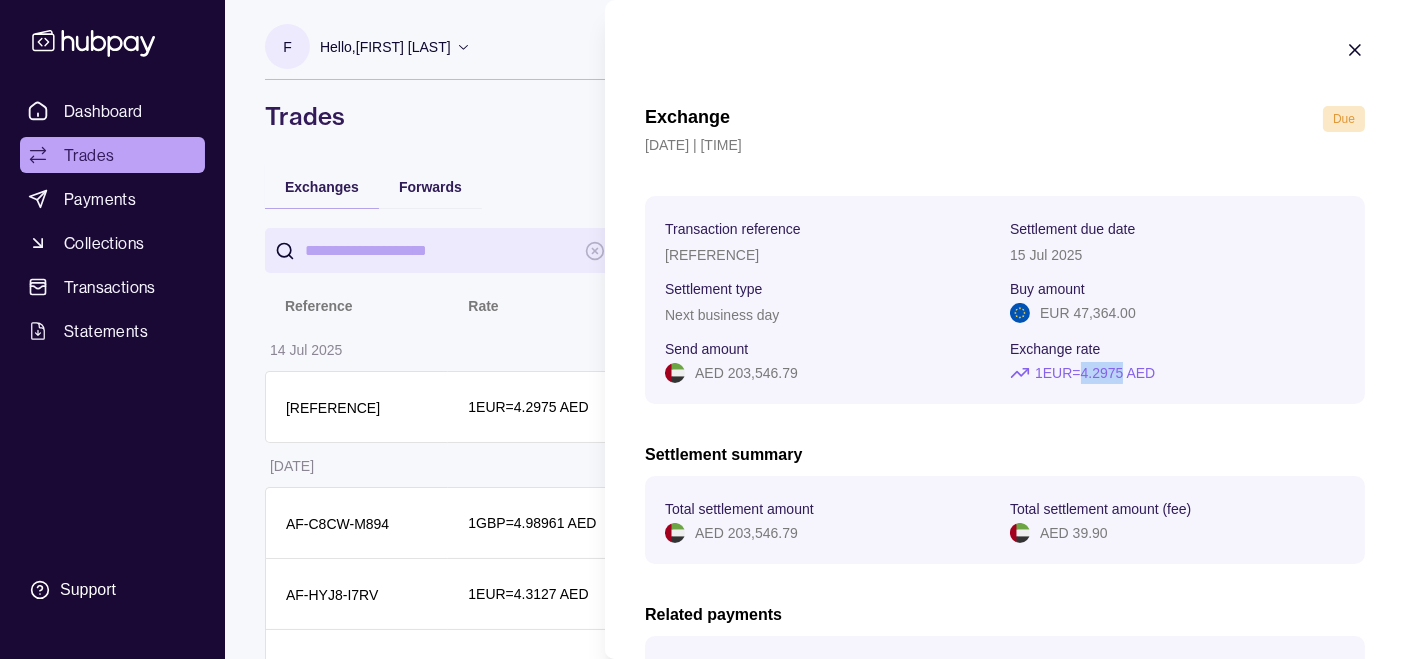click 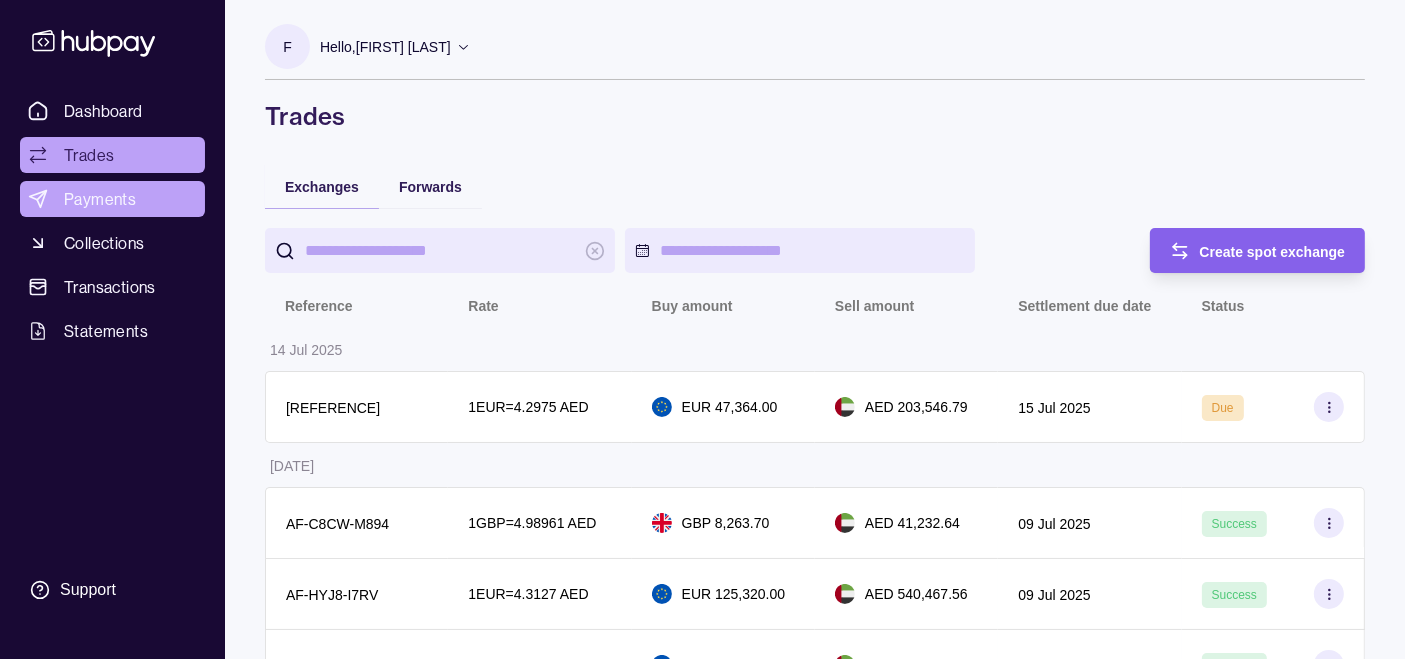 click on "Payments" at bounding box center (100, 199) 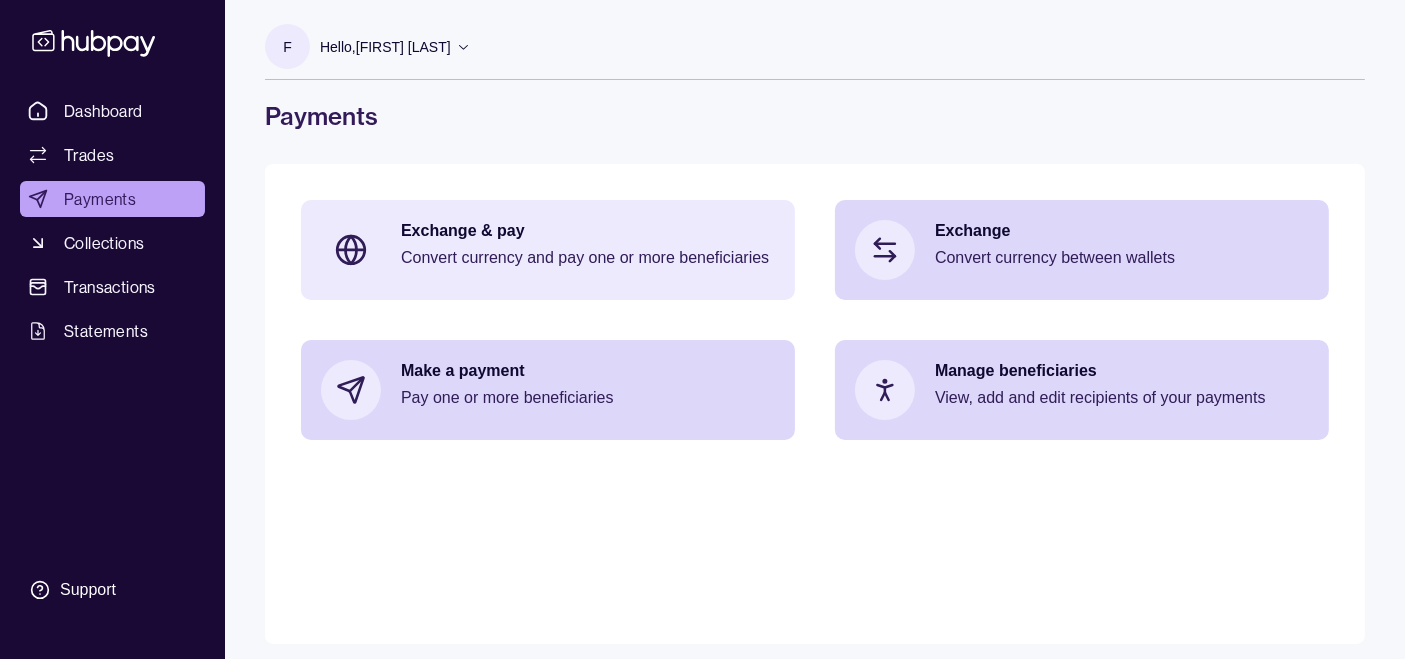 click on "Convert currency and pay one or more beneficiaries" at bounding box center [588, 258] 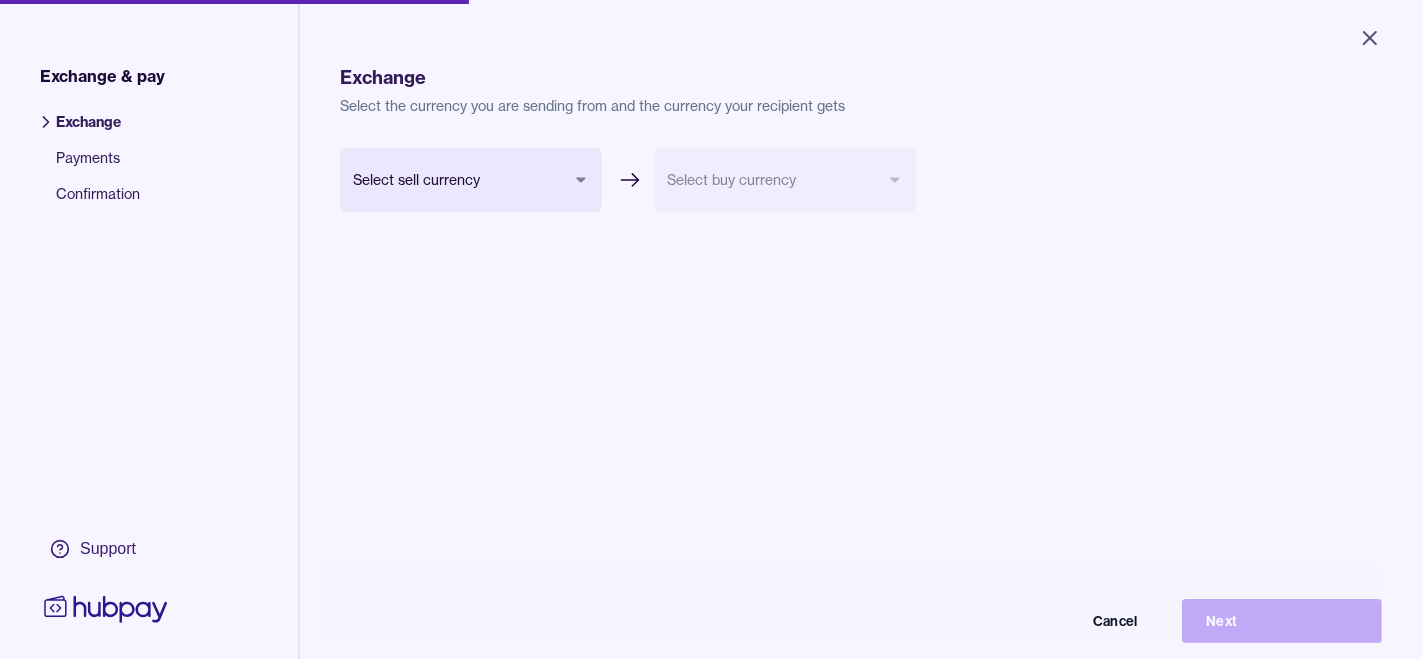 click on "Close Exchange & pay Exchange Payments Confirmation Support Exchange Select the currency you are sending from and the currency your recipient gets Select sell currency *** *** *** *** *** *** *** *** *** Select buy currency Cancel Next Exchange & pay | Hubpay" at bounding box center [711, 329] 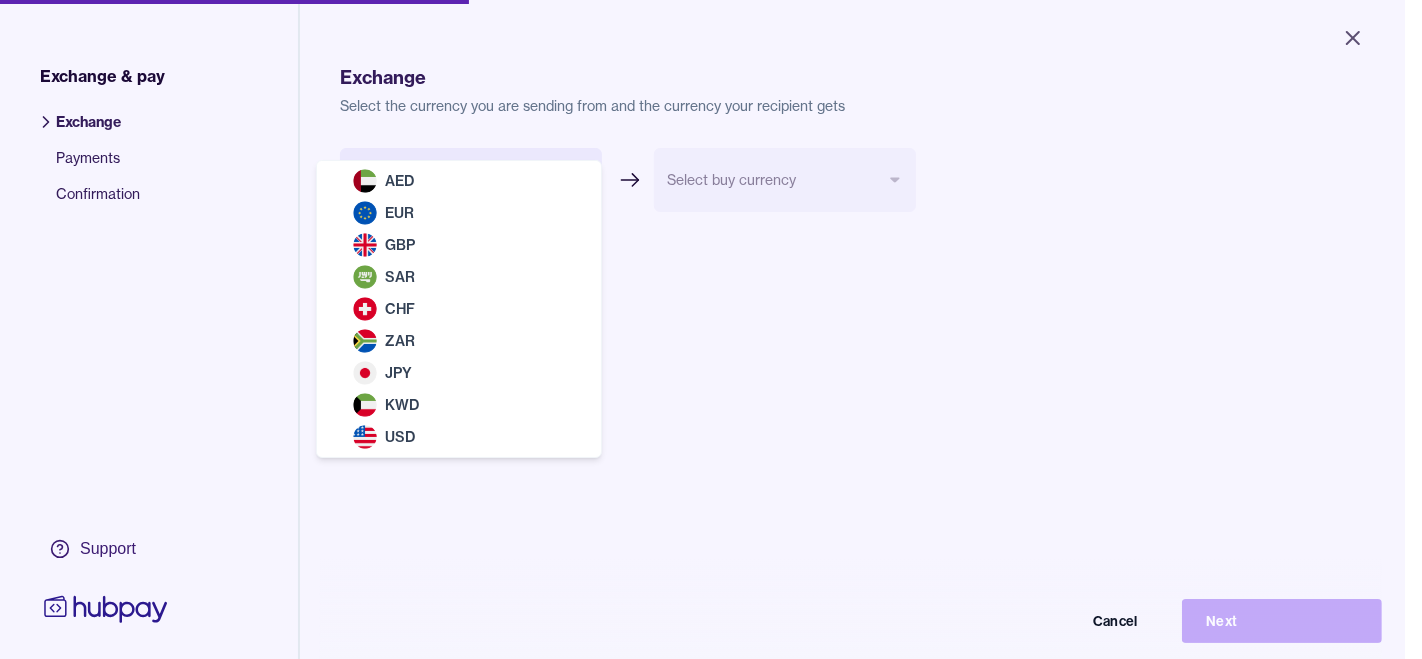 select on "***" 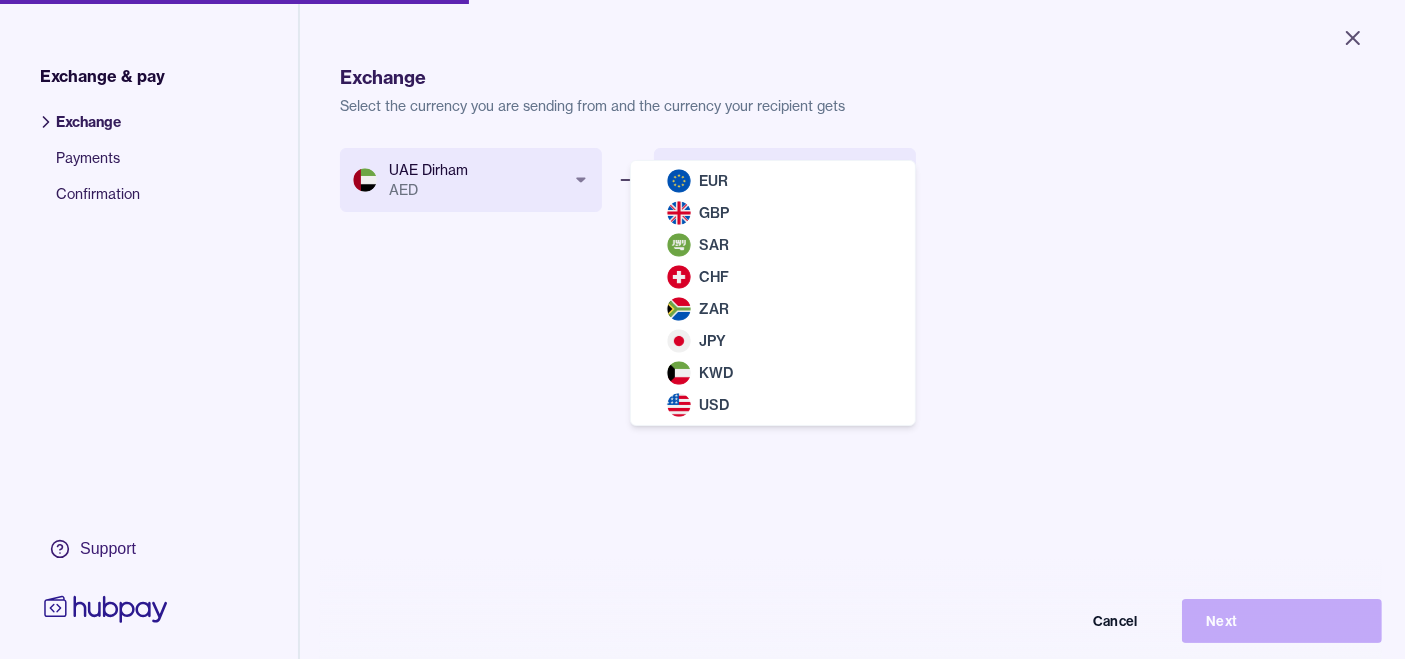 click on "Close Exchange & pay Exchange Payments Confirmation Support Exchange Select the currency you are sending from and the currency your recipient gets UAE Dirham AED *** *** *** *** *** *** *** *** *** Select buy currency *** *** *** *** *** *** *** *** Cancel Next Exchange & pay | Hubpay EUR GBP SAR CHF ZAR JPY KWD USD" at bounding box center [702, 329] 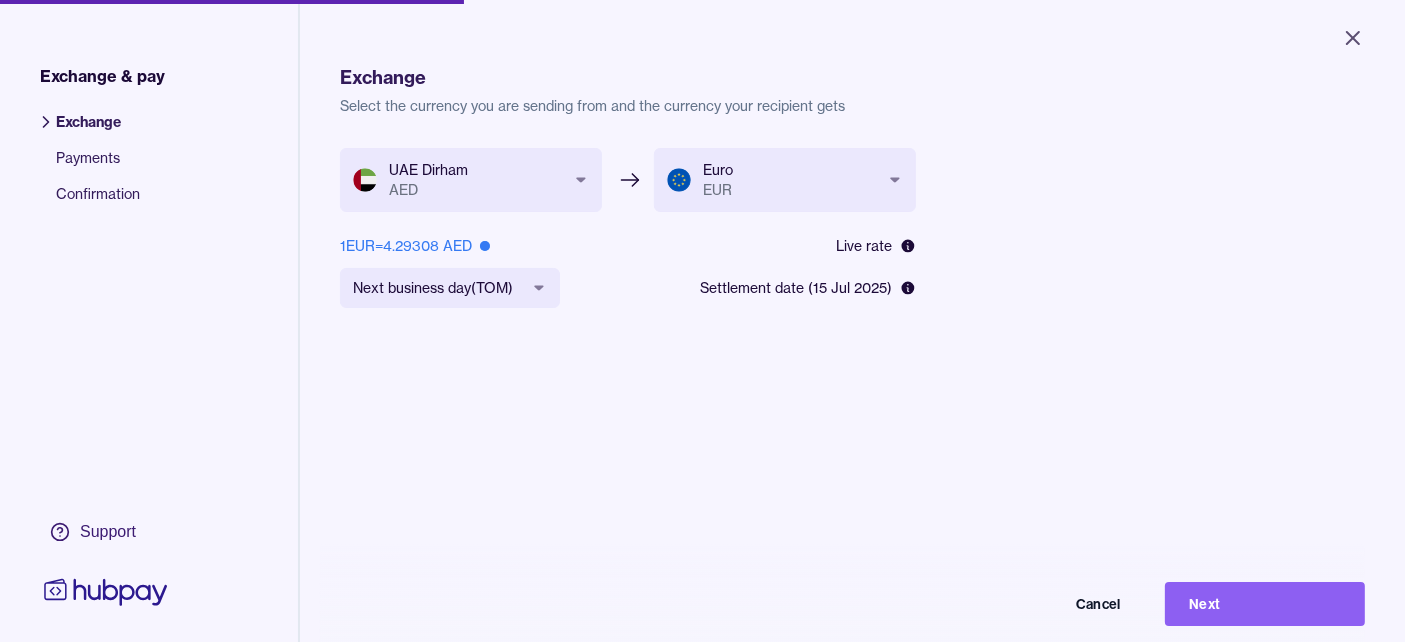 click on "**********" at bounding box center [852, 469] 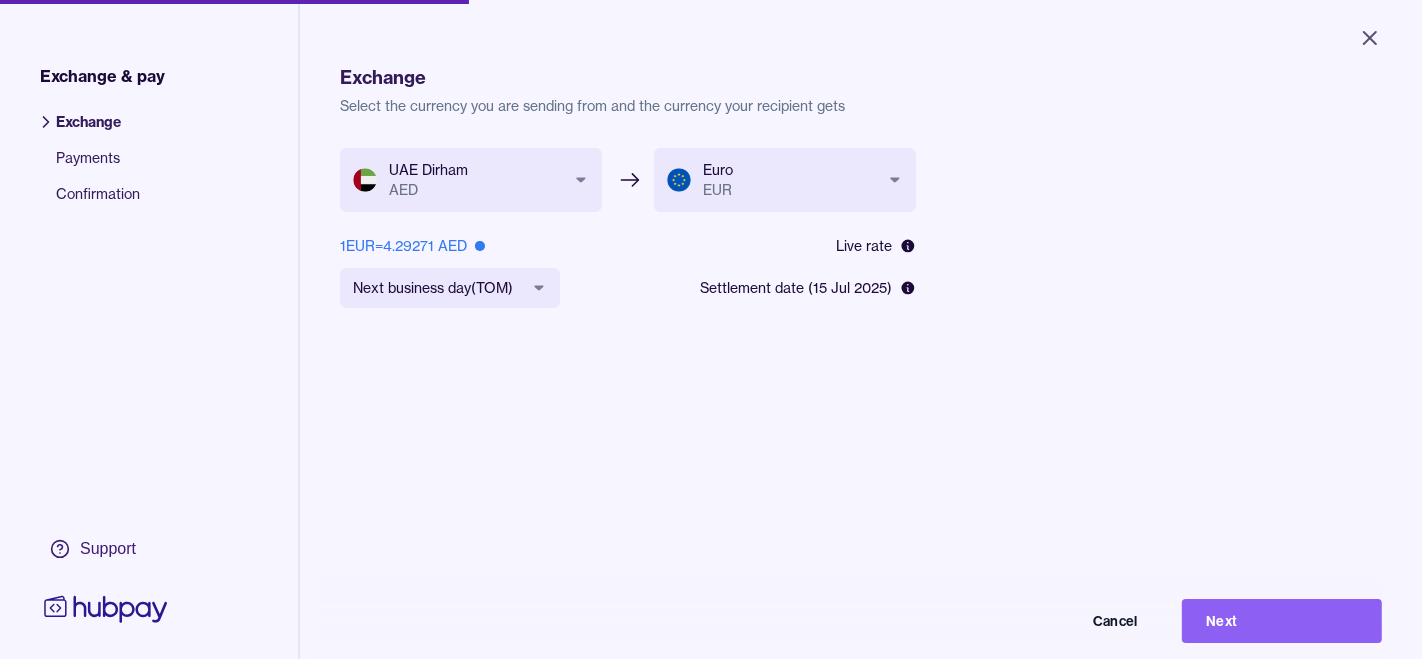 click on "**********" at bounding box center [711, 329] 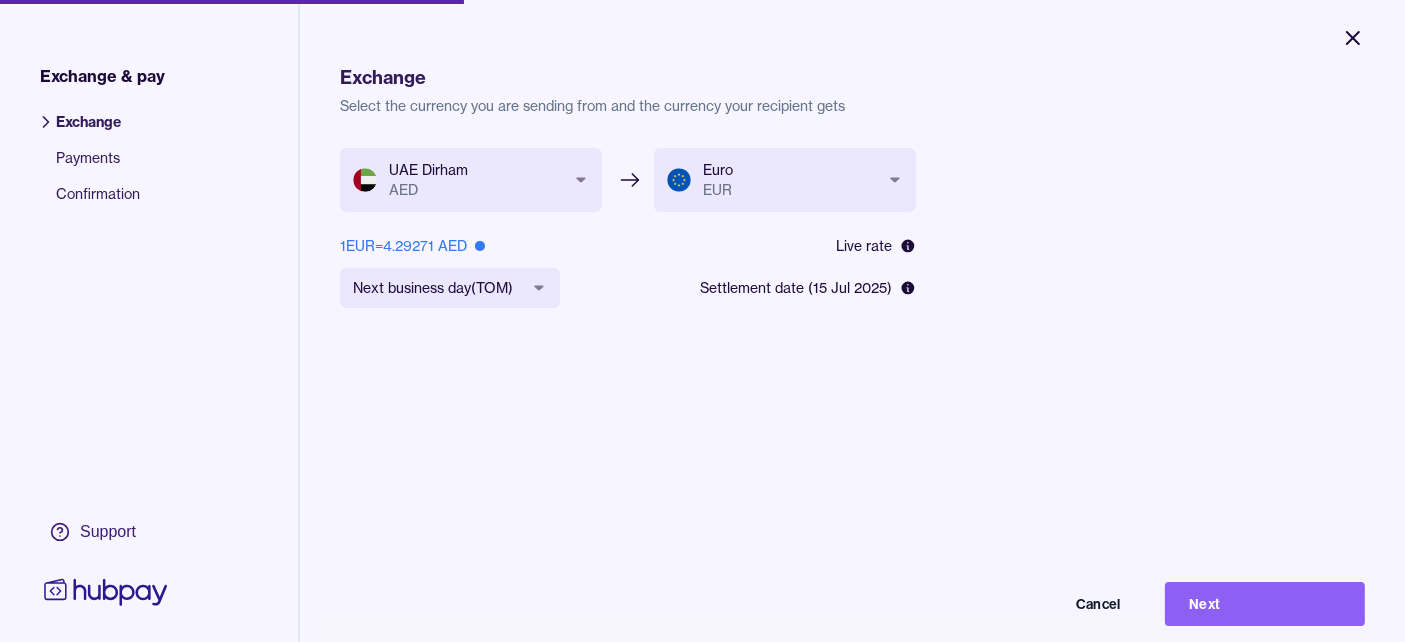 click 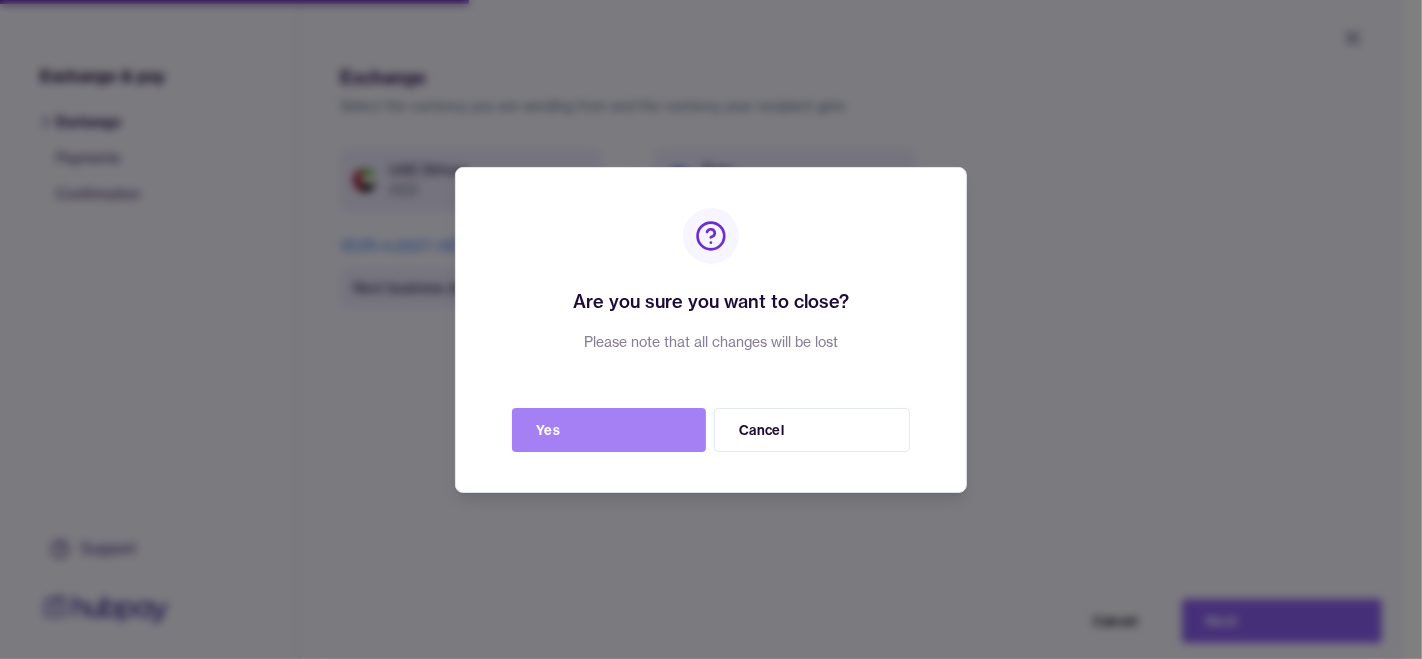 click on "Yes" at bounding box center [609, 430] 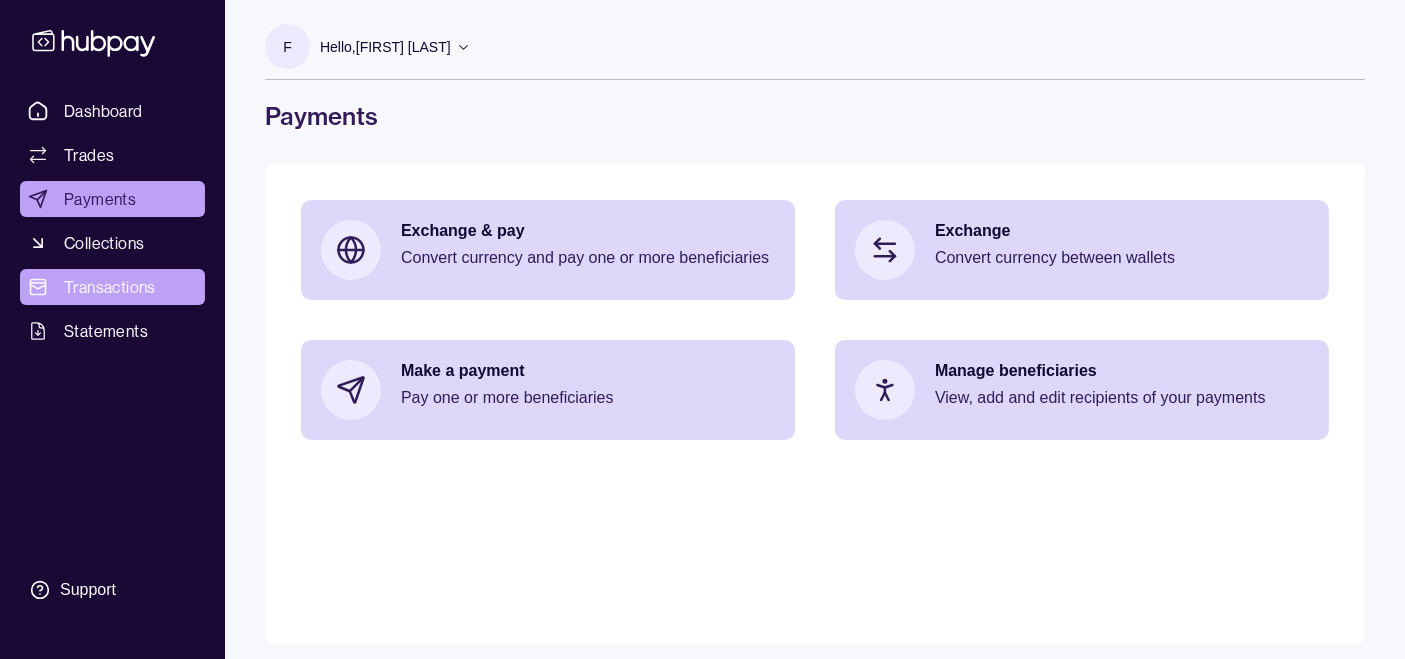 click on "Transactions" at bounding box center [110, 287] 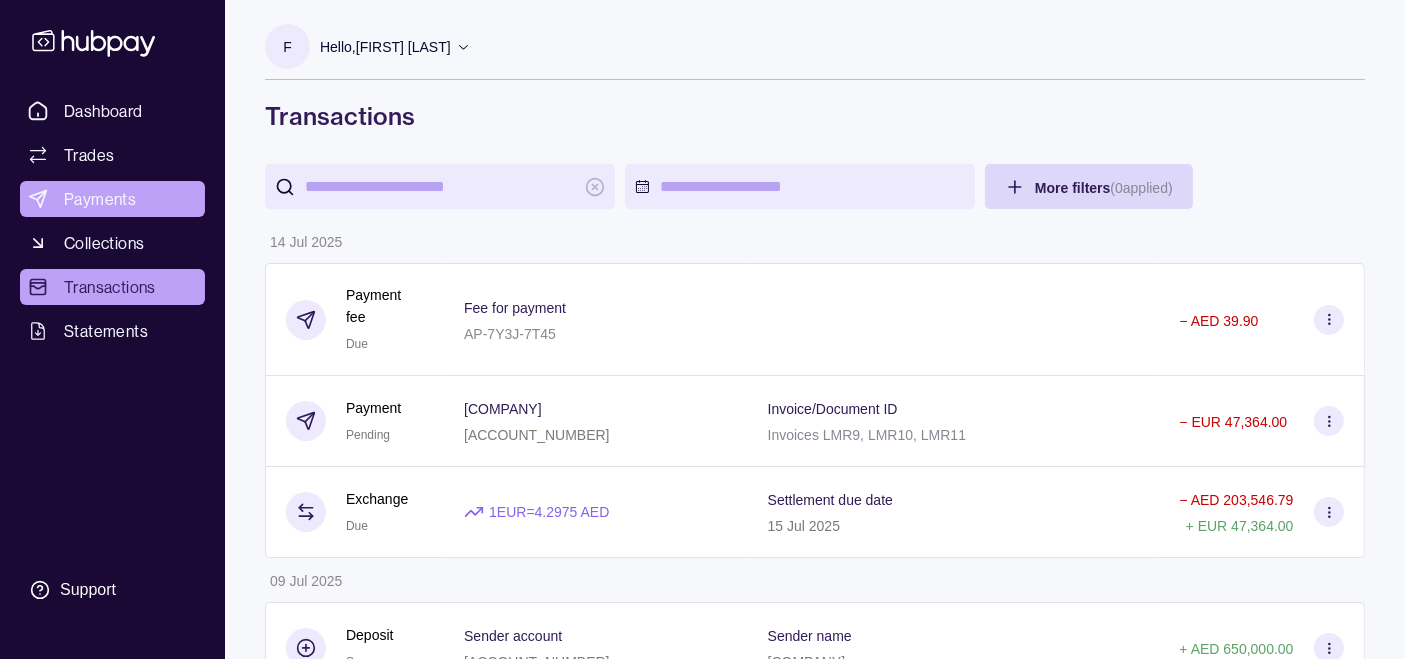 click on "Payments" at bounding box center (112, 199) 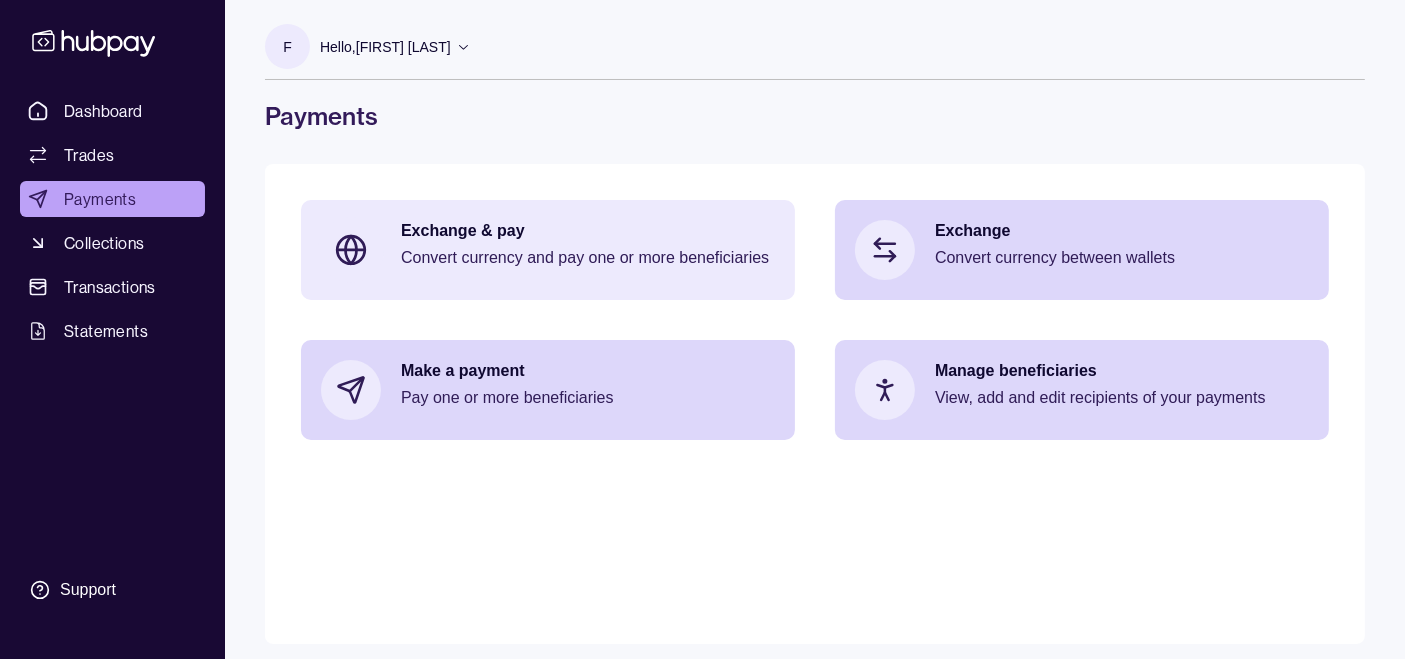 click on "Convert currency and pay one or more beneficiaries" at bounding box center [588, 258] 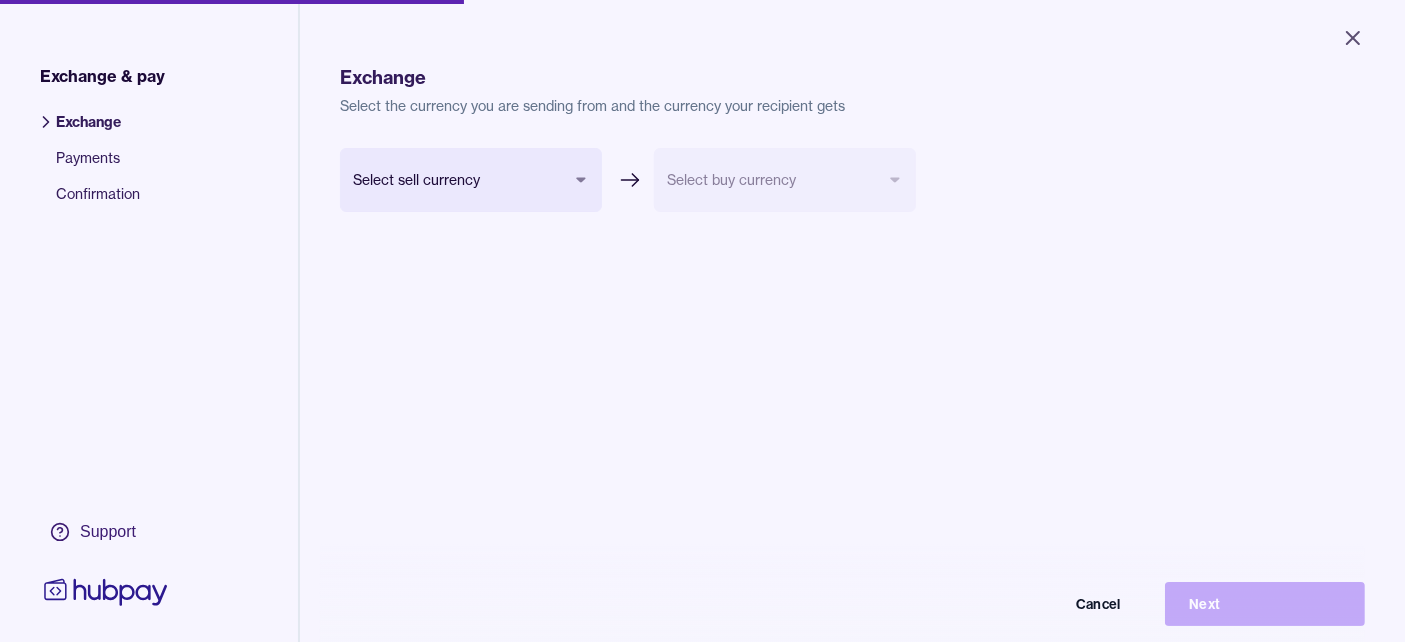 click on "Close Exchange & pay Exchange Payments Confirmation Support Exchange Select the currency you are sending from and the currency your recipient gets Select sell currency *** *** *** *** *** *** *** *** *** Select buy currency Cancel Next Exchange & pay | Hubpay" at bounding box center (702, 321) 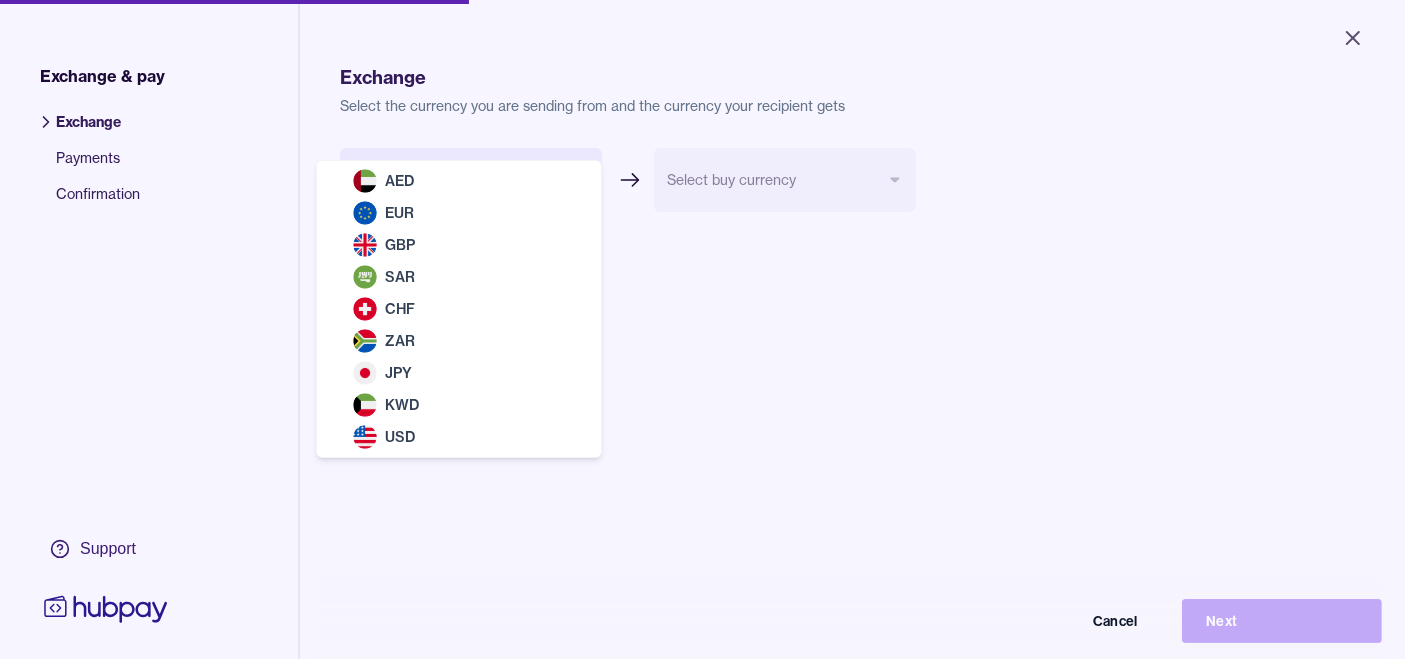 select on "***" 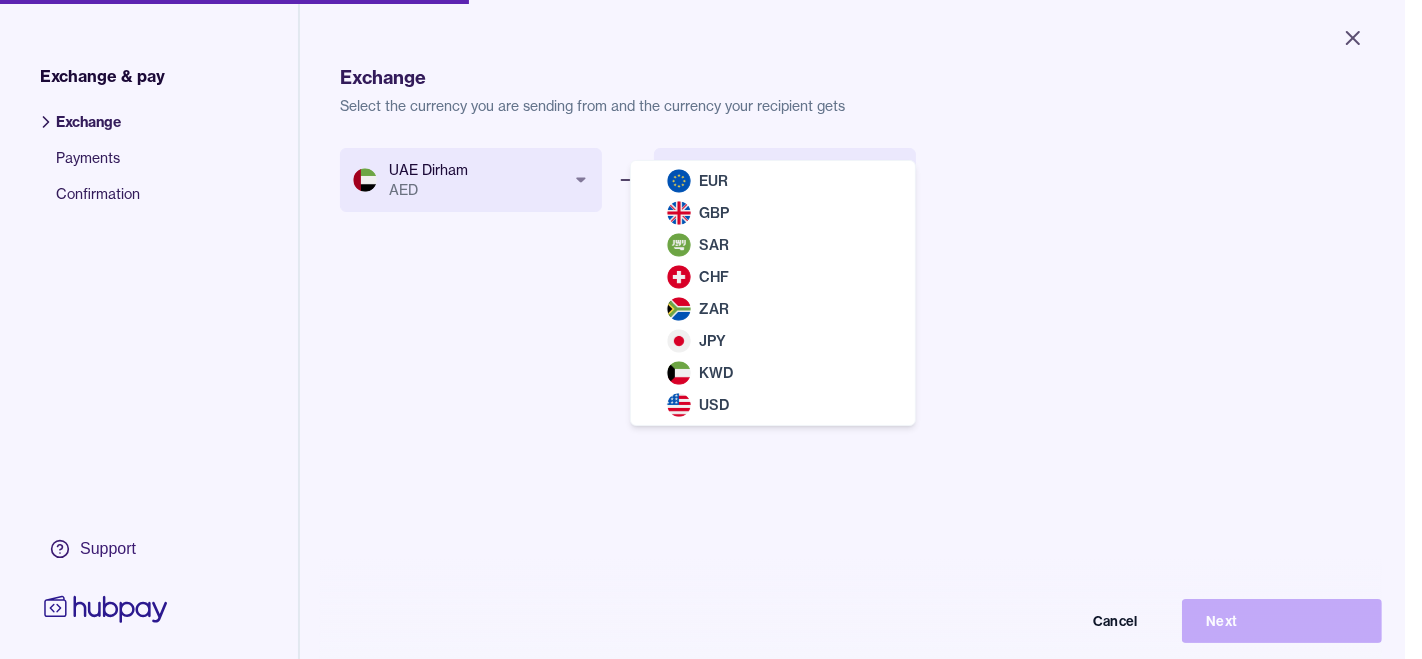 click on "Close Exchange & pay Exchange Payments Confirmation Support Exchange Select the currency you are sending from and the currency your recipient gets UAE Dirham AED *** *** *** *** *** *** *** *** *** Select buy currency *** *** *** *** *** *** *** *** Cancel Next Exchange & pay | Hubpay EUR GBP SAR CHF ZAR JPY KWD USD" at bounding box center (702, 329) 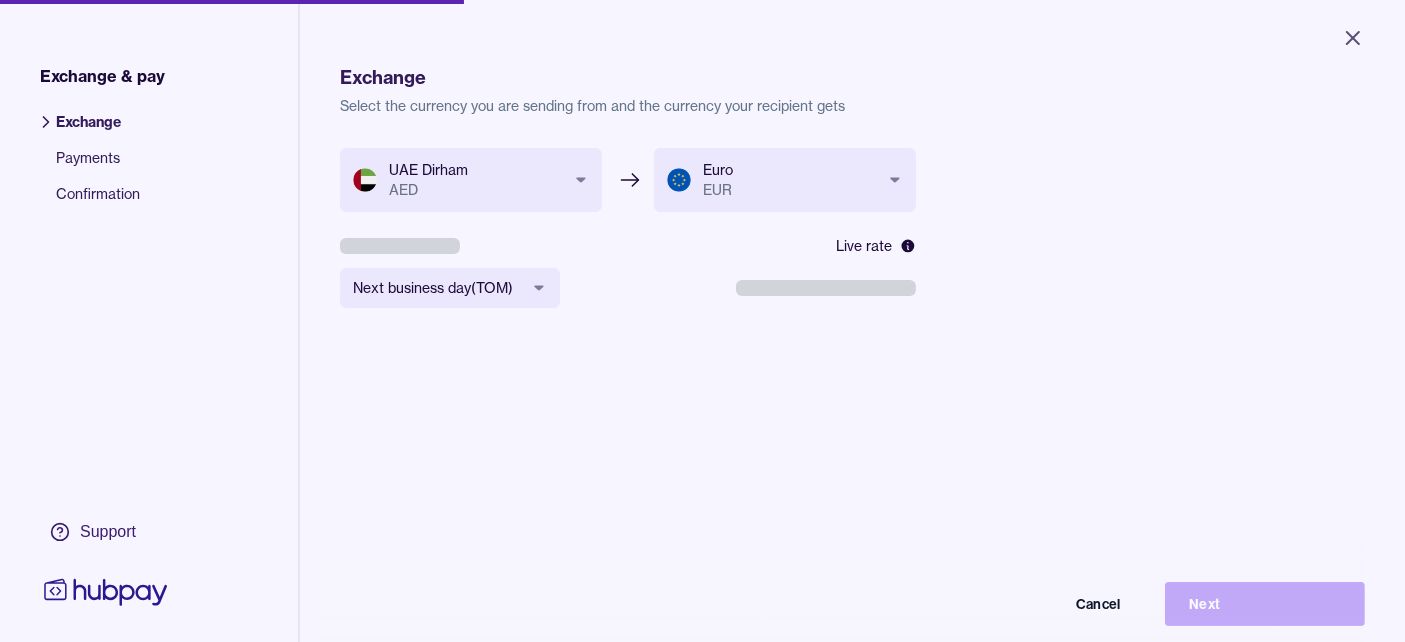 click on "**********" at bounding box center [852, 469] 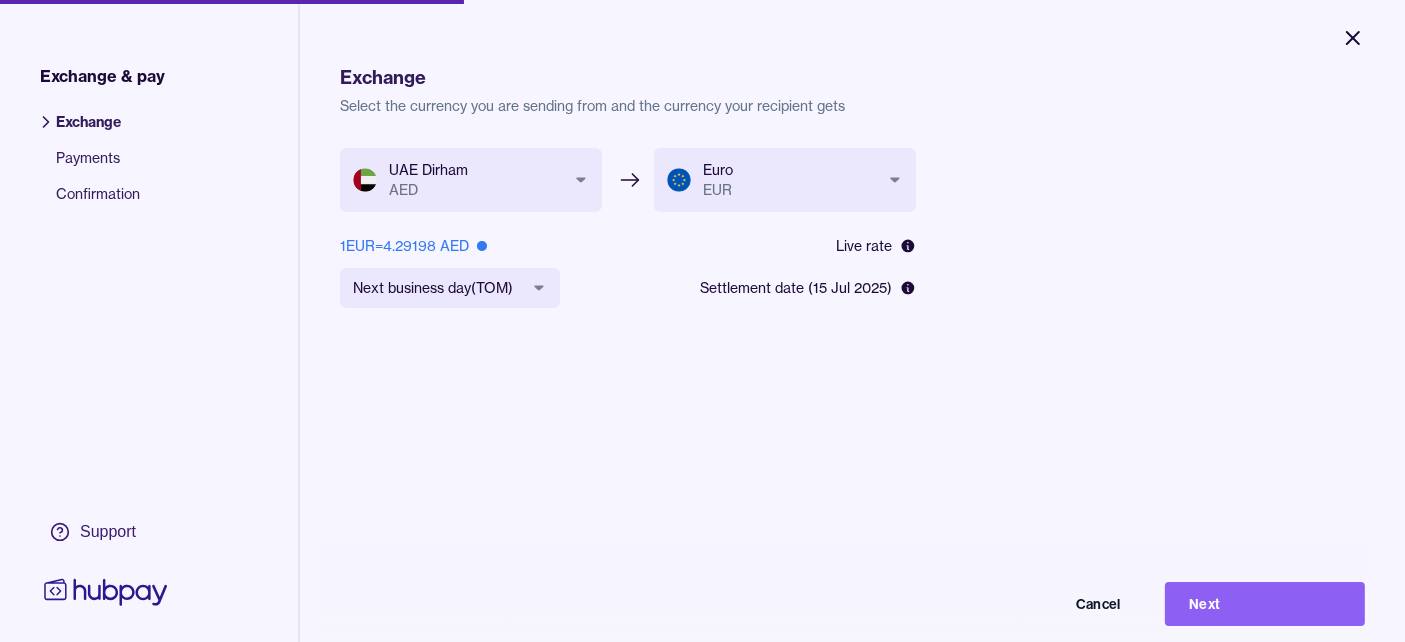 click 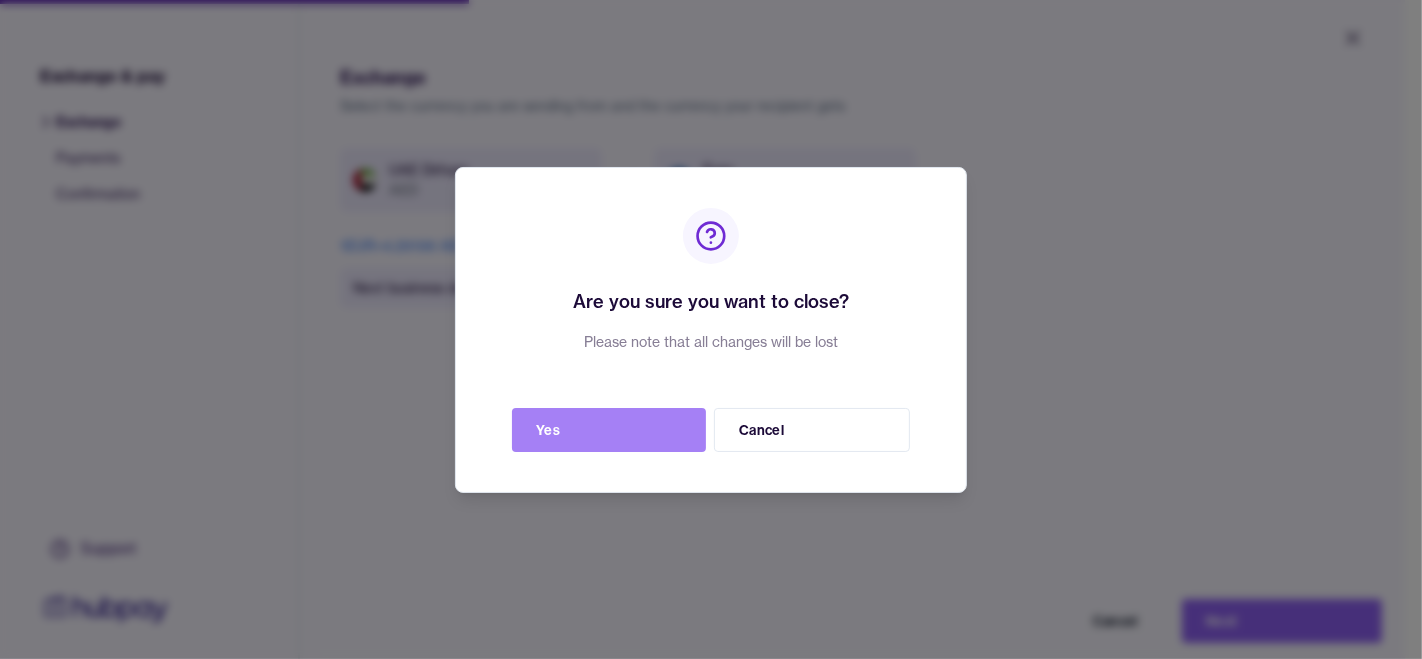 click on "Yes" at bounding box center [609, 430] 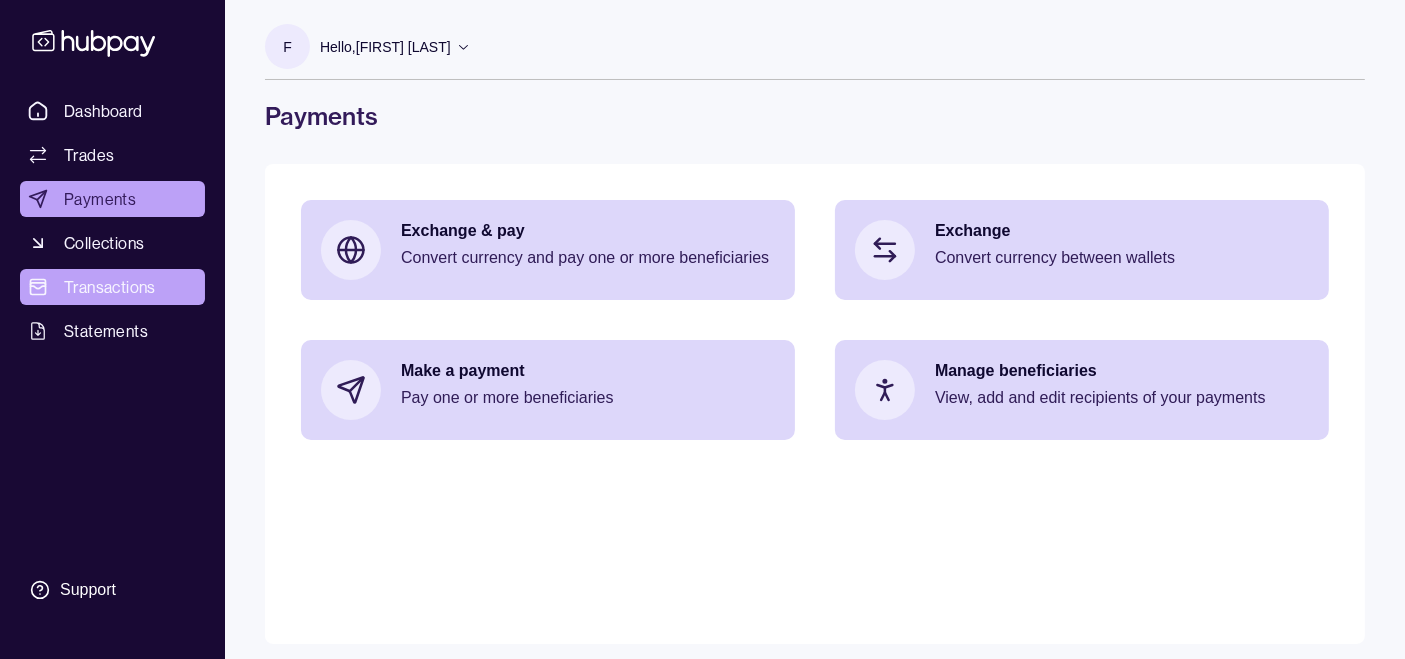 click on "Transactions" at bounding box center [110, 287] 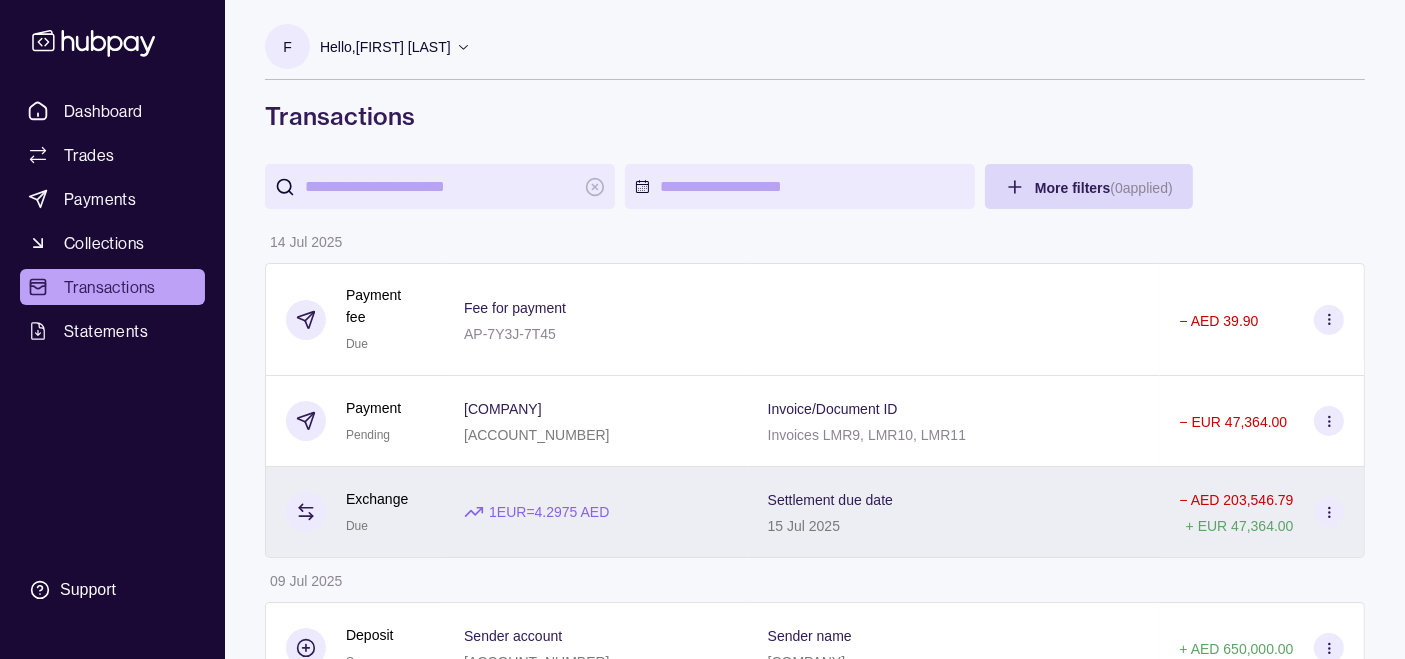 click on "1 EUR = [RATE] AED" at bounding box center [596, 512] 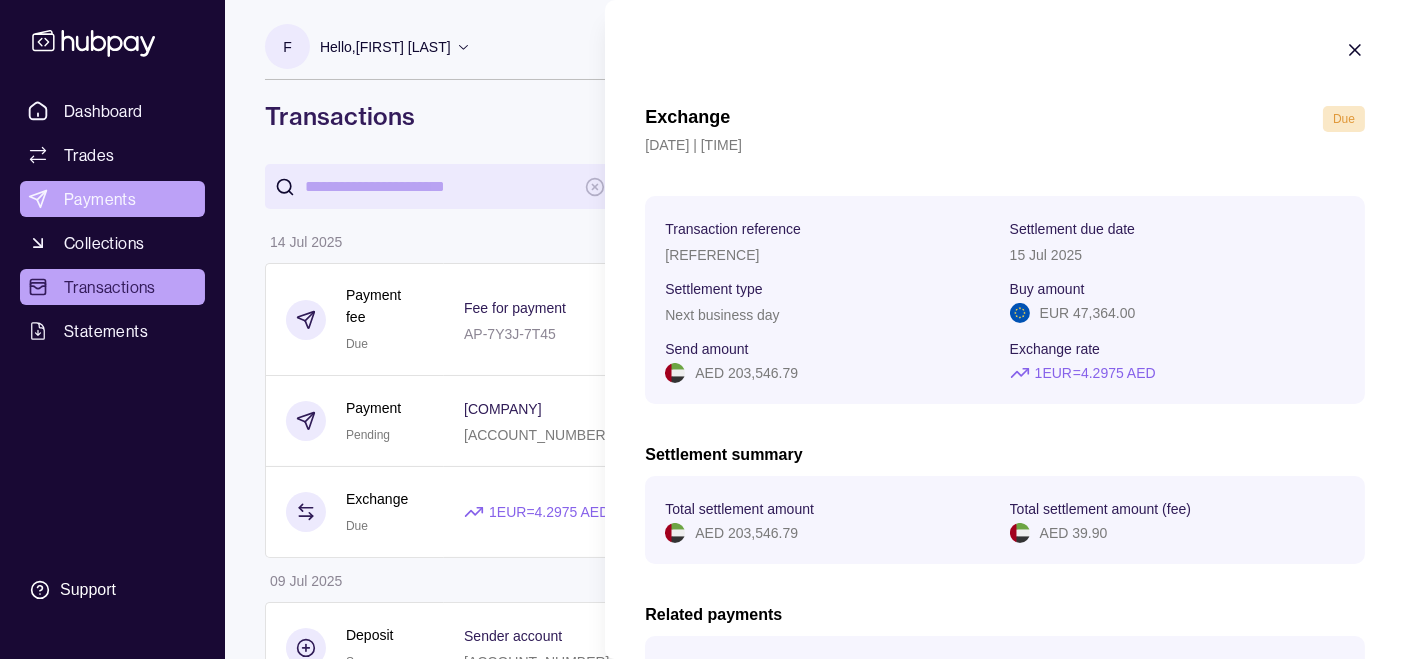 click on "Dashboard Trades Payments Collections Transactions Statements Support F Hello, [FIRST] [LAST] [COMPANY] Account Terms and conditions Privacy policy Sign out Transactions More filters ( 0 applied) Details Amount [DATE] Payment fee Due Fee for payment [REFERENCE] − AED [AMOUNT] Payment Pending [COMPANY] [ACCOUNT_NUMBER] Invoice/Document ID Invoices LMR9, LMR10, LMR11 − EUR [AMOUNT] Exchange Due 1 EUR = [RATE] AED Settlement due date [DATE] − AED [AMOUNT] + EUR [AMOUNT] [DATE] Deposit Success Sender account [ACCOUNT_NUMBER] Sender name [COMPANY] + AED [AMOUNT] [DATE] Payment fee Paid Fee for payment [REFERENCE] − AED [AMOUNT] Payment Success [COMPANY] [ACCOUNT_NUMBER] Invoice/Document ID BOOKING REFERENCE [NUMBER] − GBP [AMOUNT] Exchange Success 1 GBP = [RATE] AED Settlement due date [DATE] − AED [AMOUNT] + GBP [AMOUNT] Payment fee Paid Fee for payment [REFERENCE] − AED [AMOUNT]" at bounding box center (702, 3480) 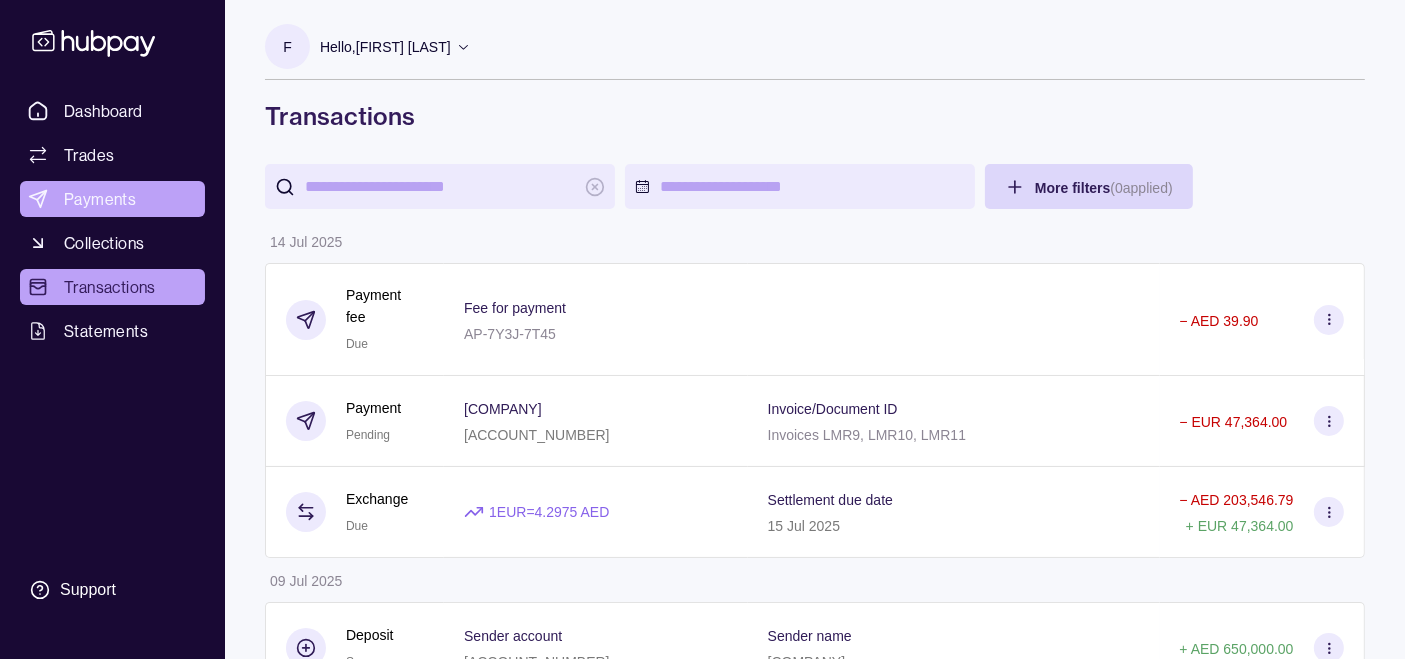 click on "Payments" at bounding box center (100, 199) 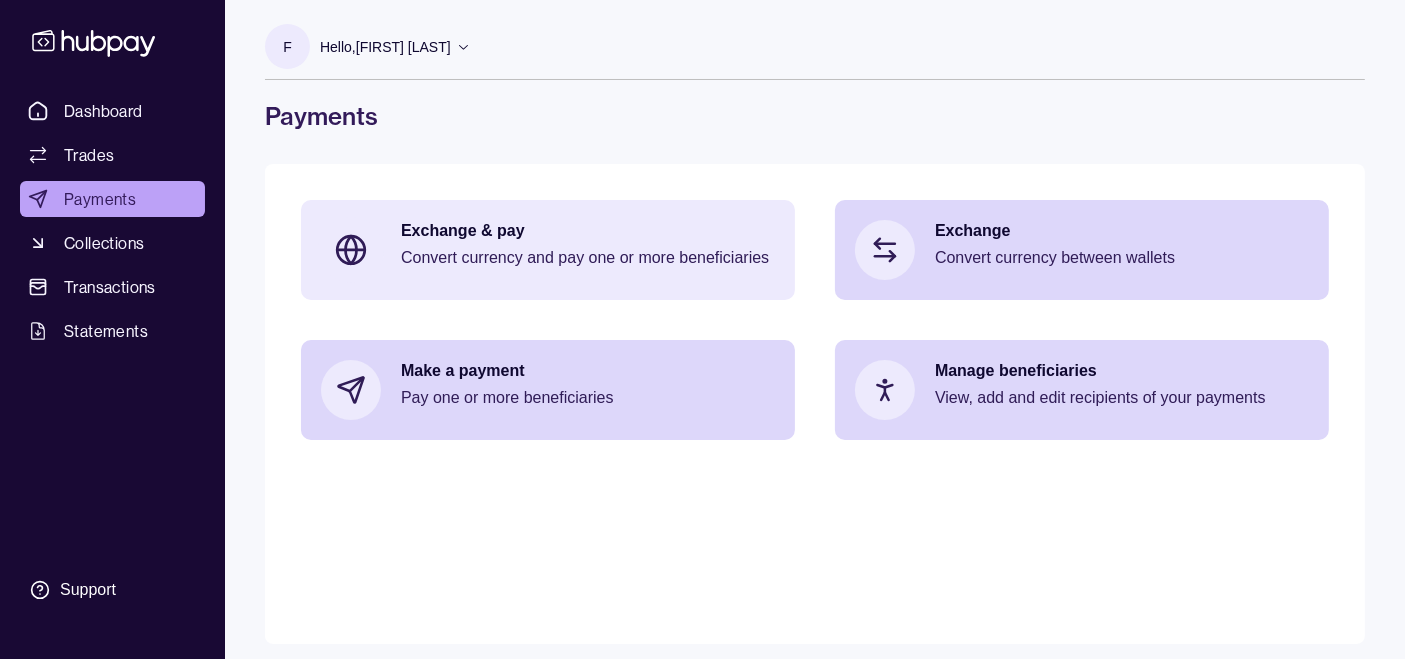 click on "Exchange & pay Convert currency and pay one or more beneficiaries" at bounding box center [548, 250] 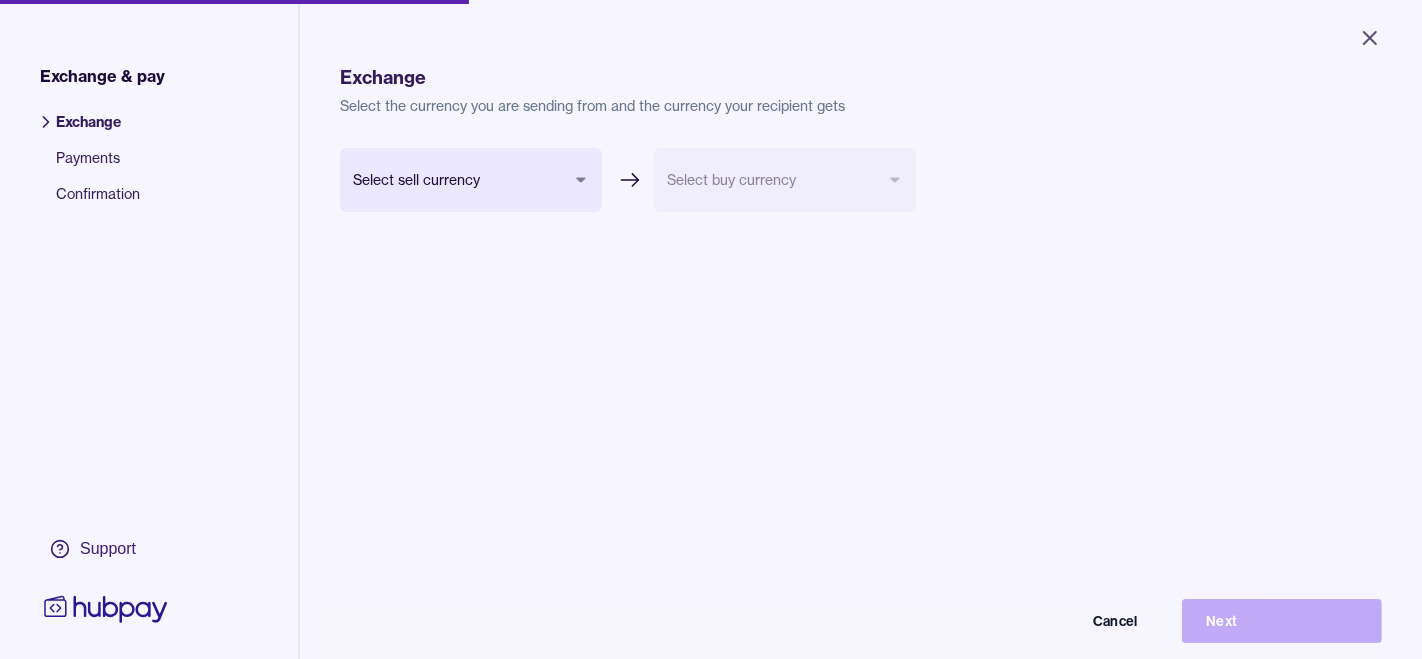click on "Close Exchange & pay Exchange Payments Confirmation Support Exchange Select the currency you are sending from and the currency your recipient gets Select sell currency *** *** *** *** *** *** *** *** *** Select buy currency Cancel Next Exchange & pay | Hubpay" at bounding box center [711, 329] 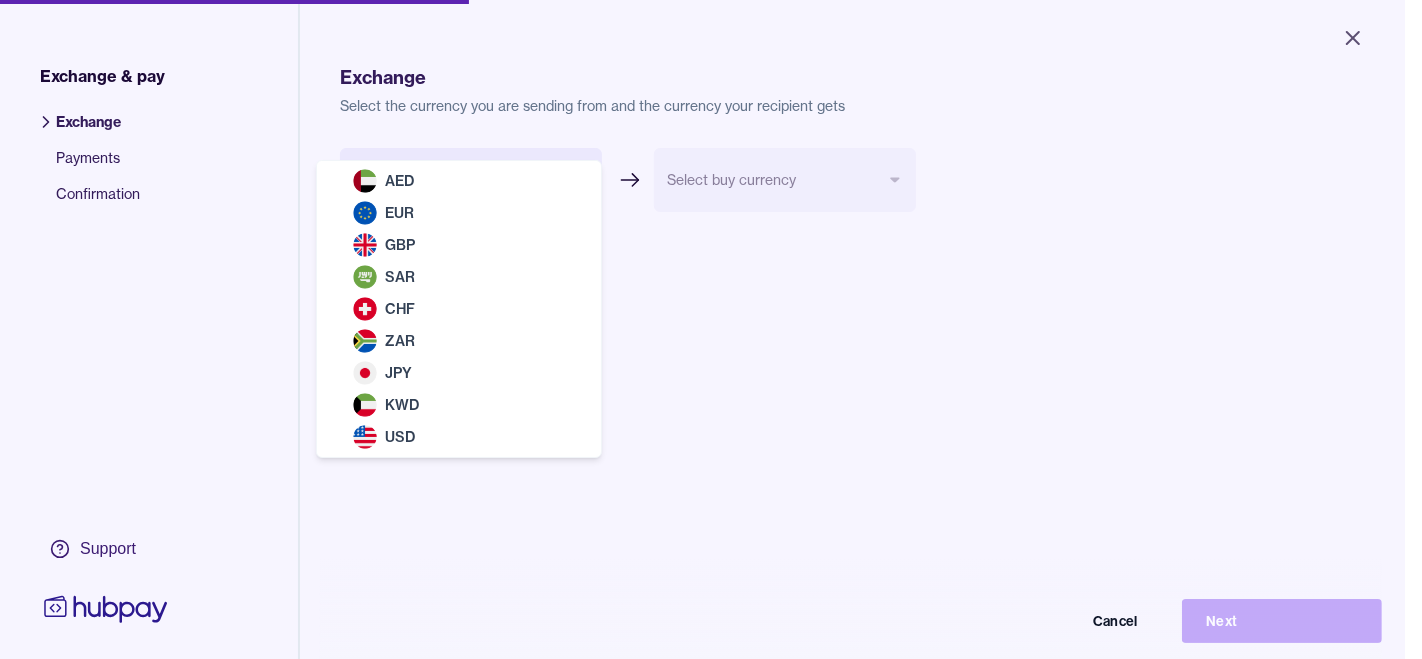 select on "***" 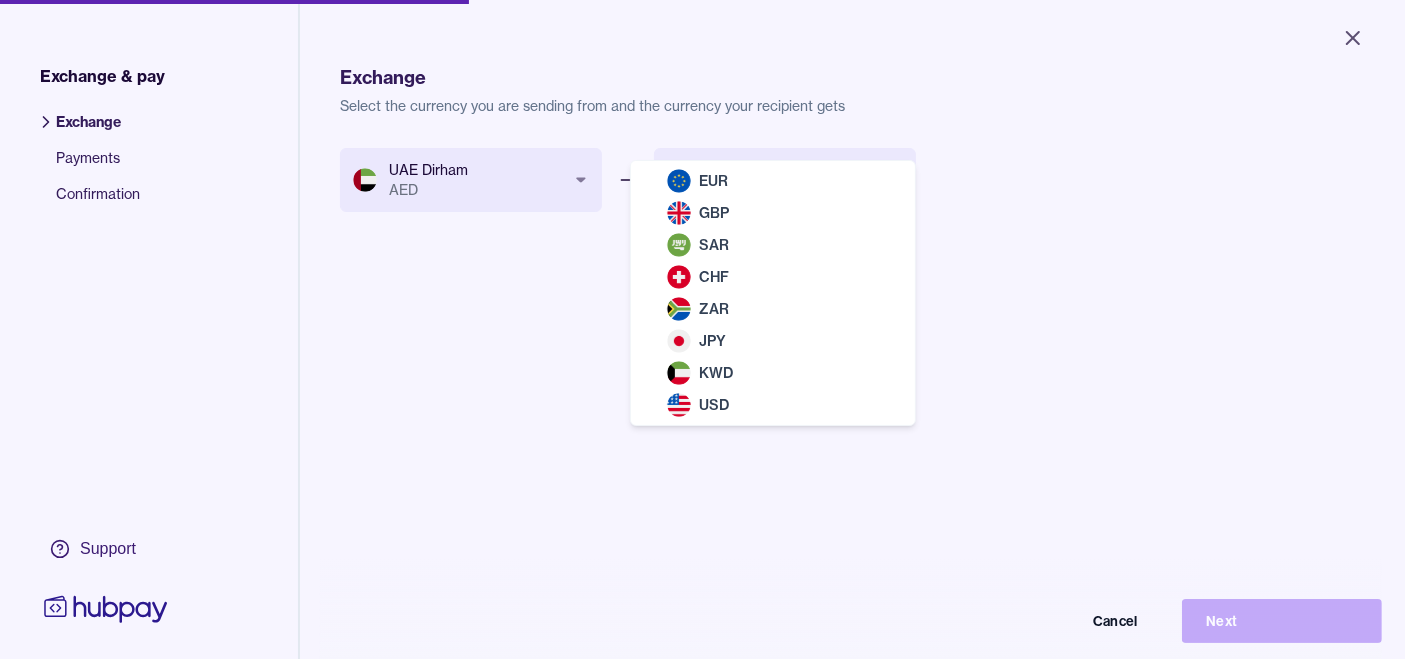 click on "Close Exchange & pay Exchange Payments Confirmation Support Exchange Select the currency you are sending from and the currency your recipient gets UAE Dirham AED *** *** *** *** *** *** *** *** *** Select buy currency *** *** *** *** *** *** *** *** Cancel Next Exchange & pay | Hubpay EUR GBP SAR CHF ZAR JPY KWD USD" at bounding box center [702, 329] 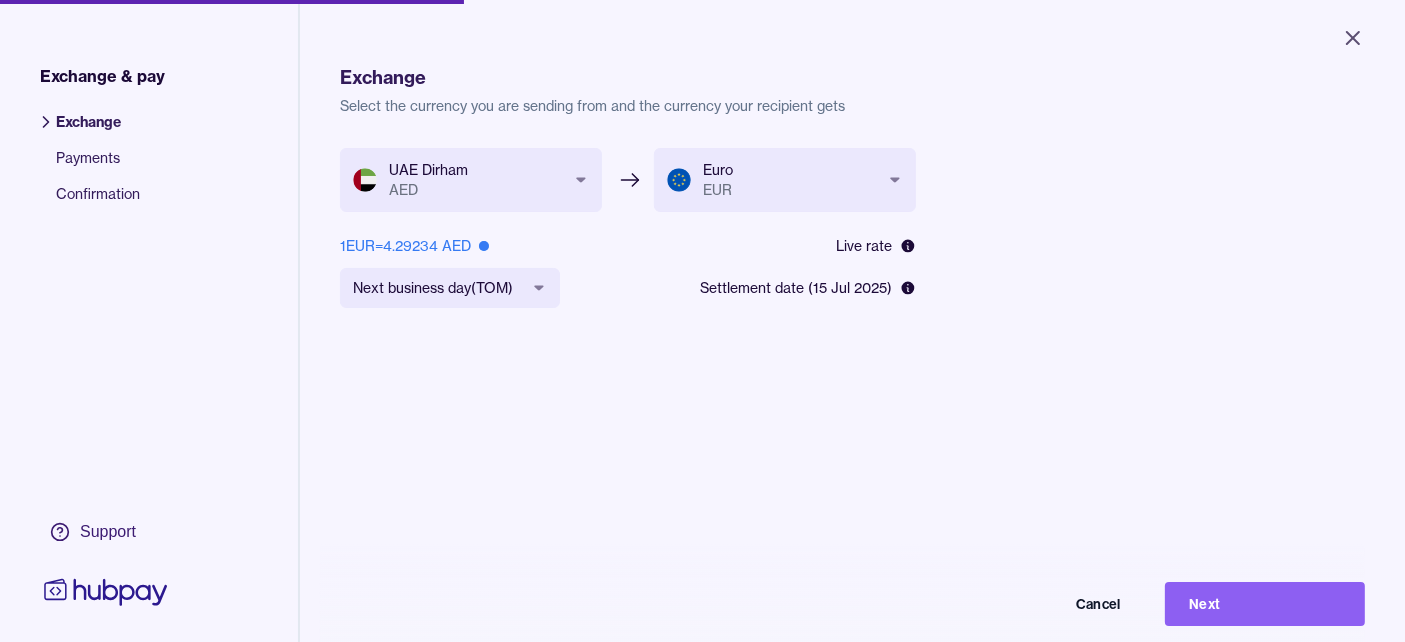 click on "**********" at bounding box center [852, 469] 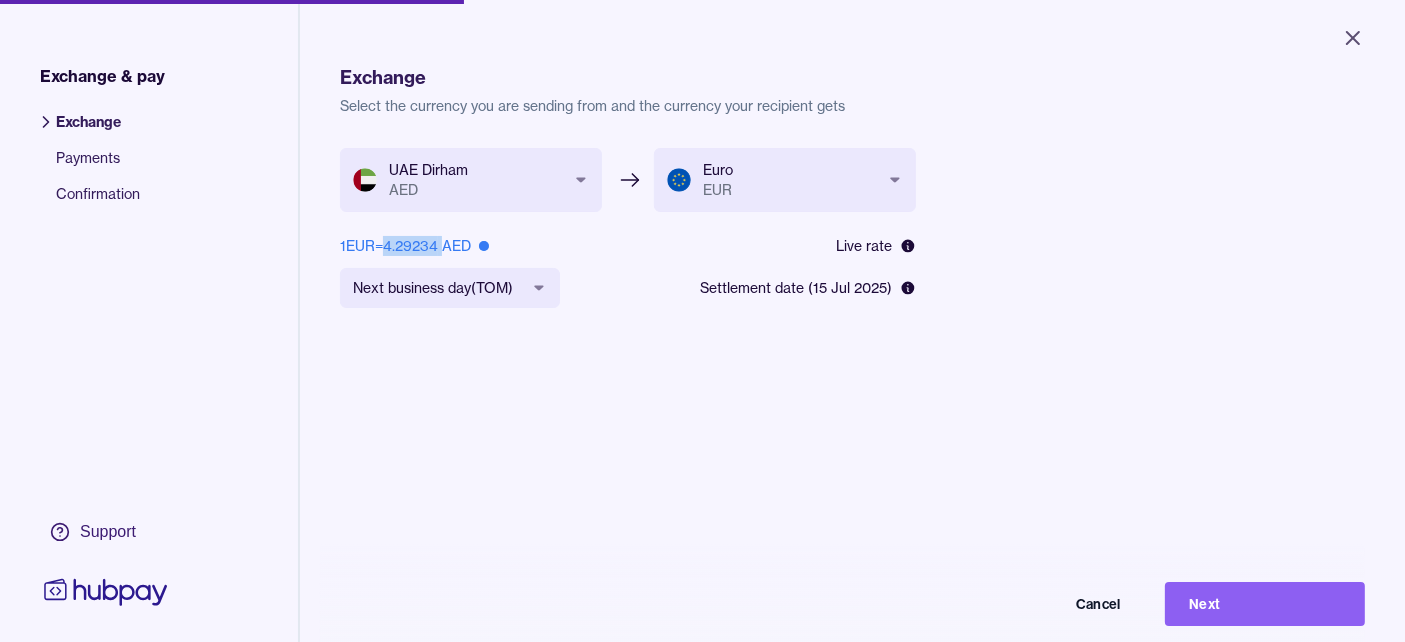 click on "1  EUR  =  4.29234   AED" at bounding box center [414, 246] 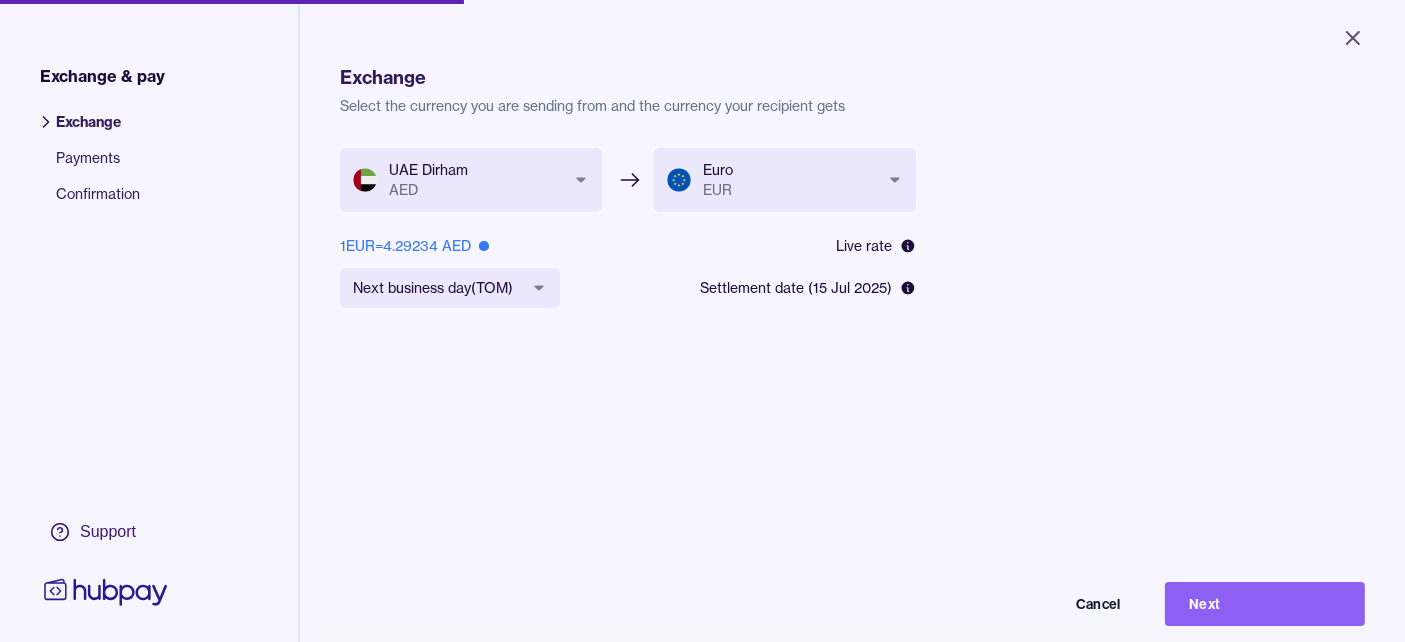 click on "**********" at bounding box center [852, 469] 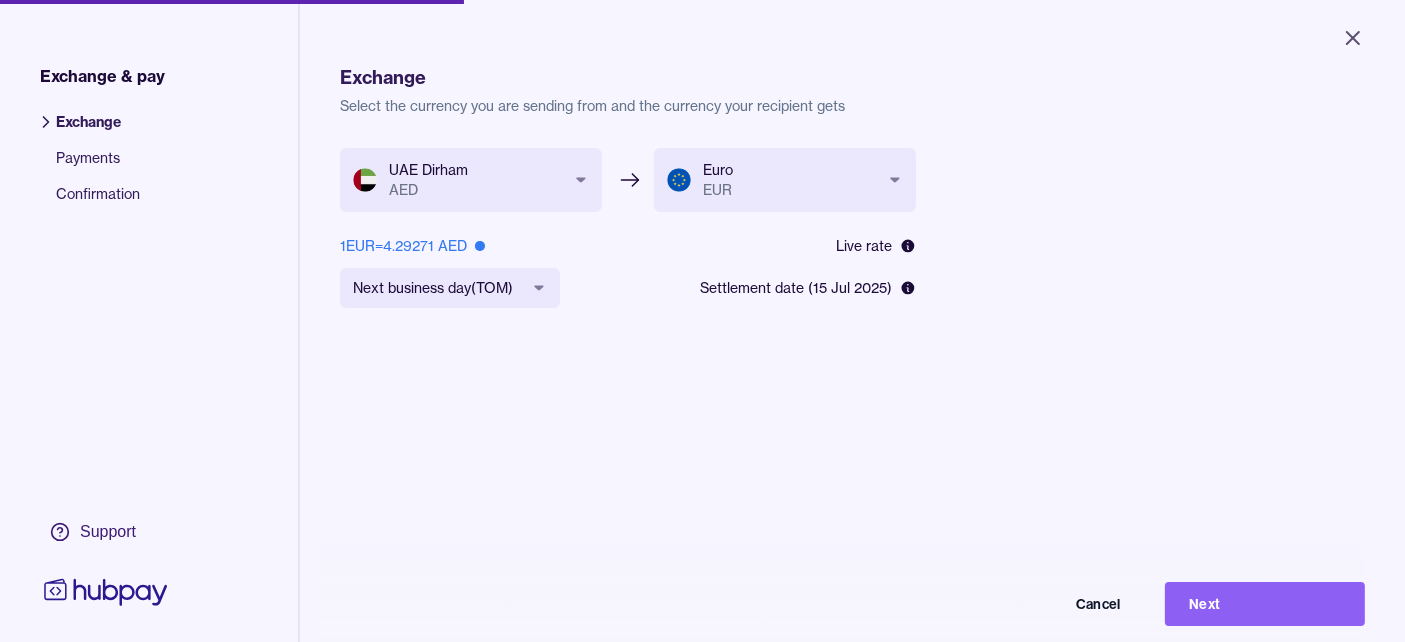 click on "1  EUR  =  4.29271   AED" at bounding box center [412, 246] 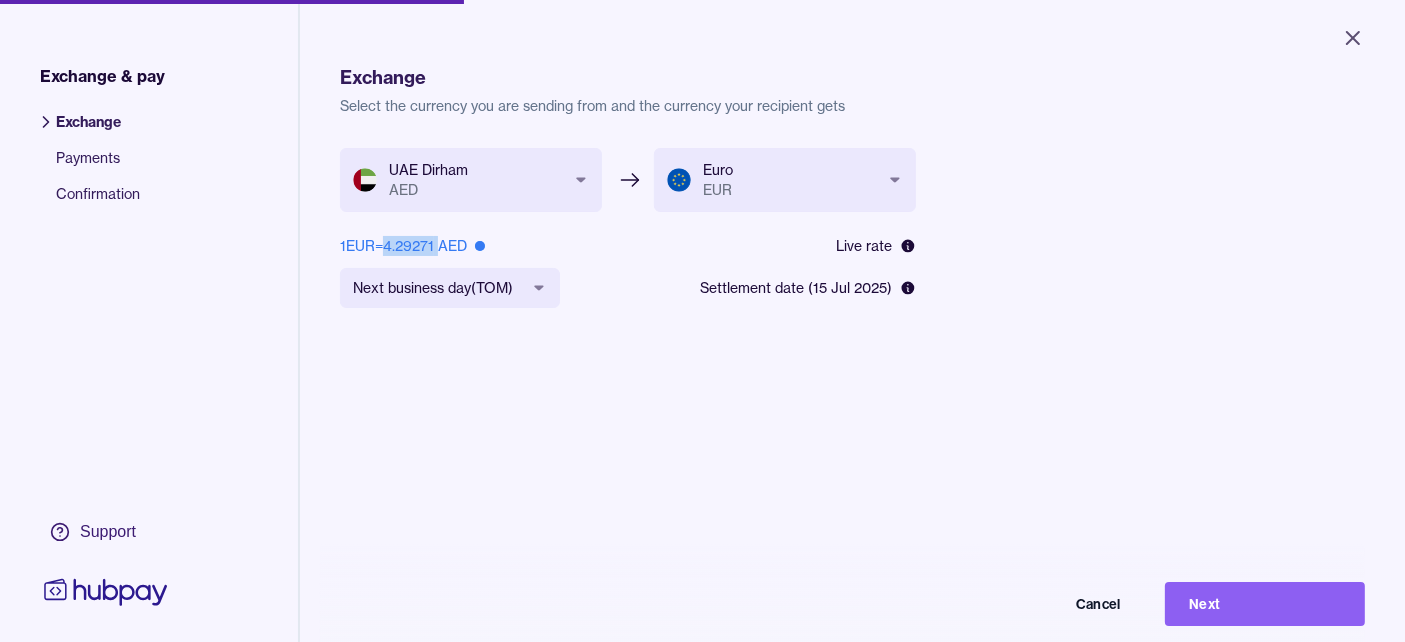 click on "1  EUR  =  4.29271   AED" at bounding box center [412, 246] 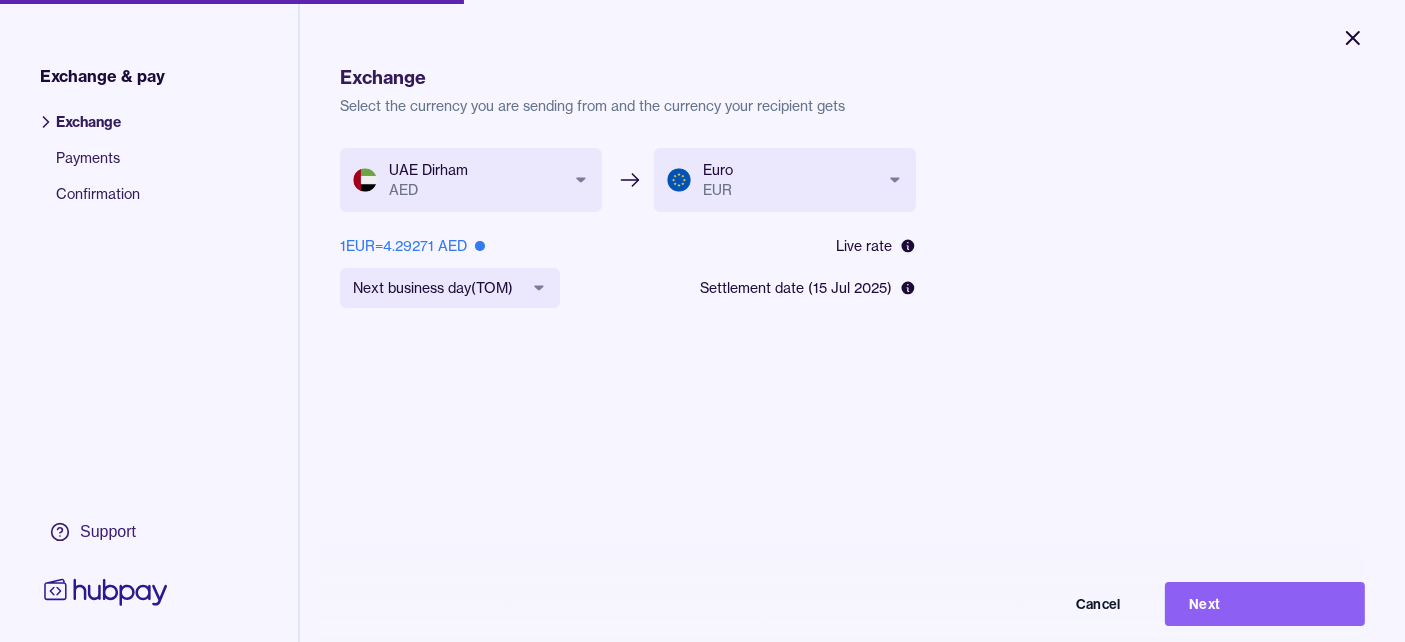 click on "Close" at bounding box center (1353, 38) 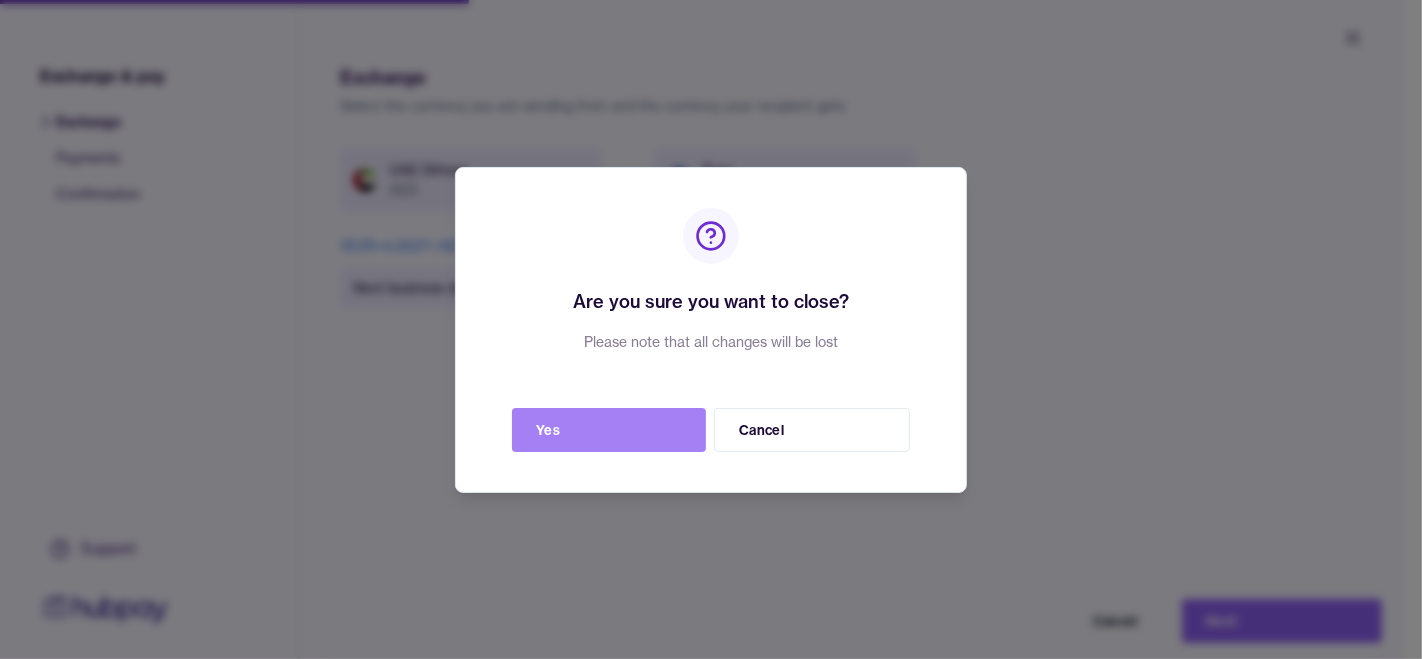 click on "Yes" at bounding box center (609, 430) 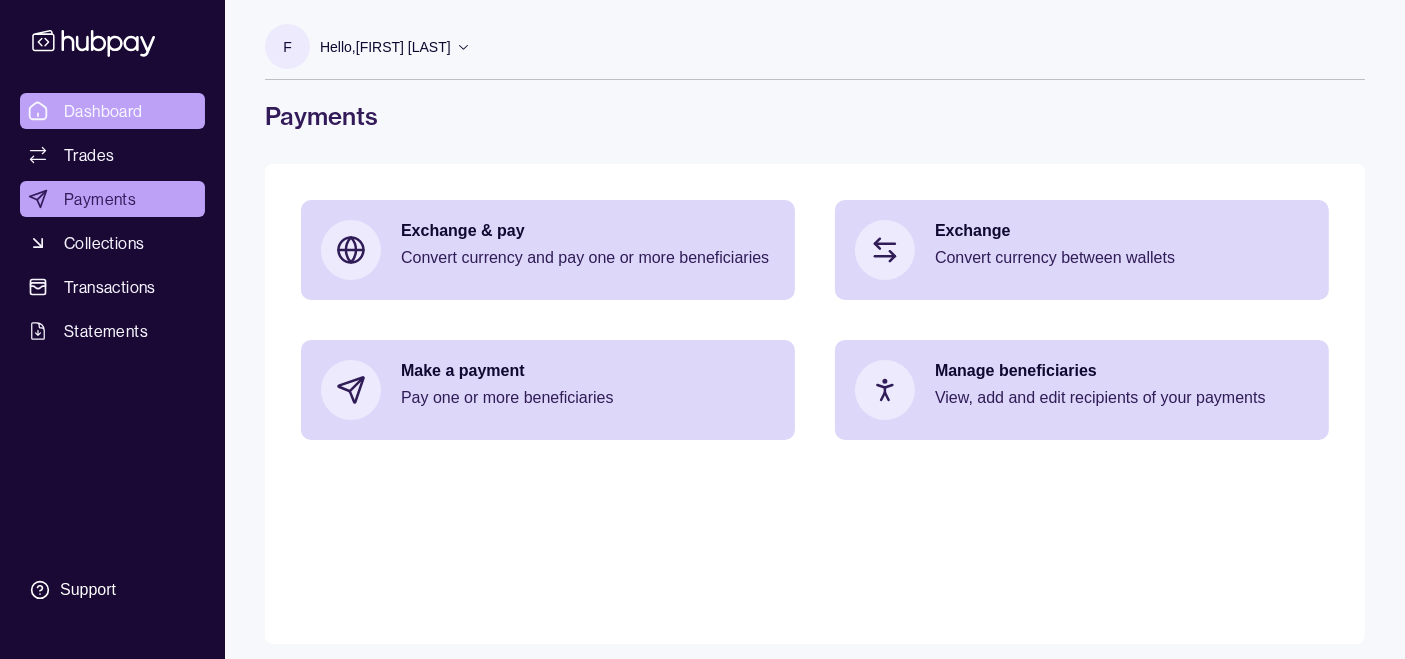 click on "Dashboard" at bounding box center [103, 111] 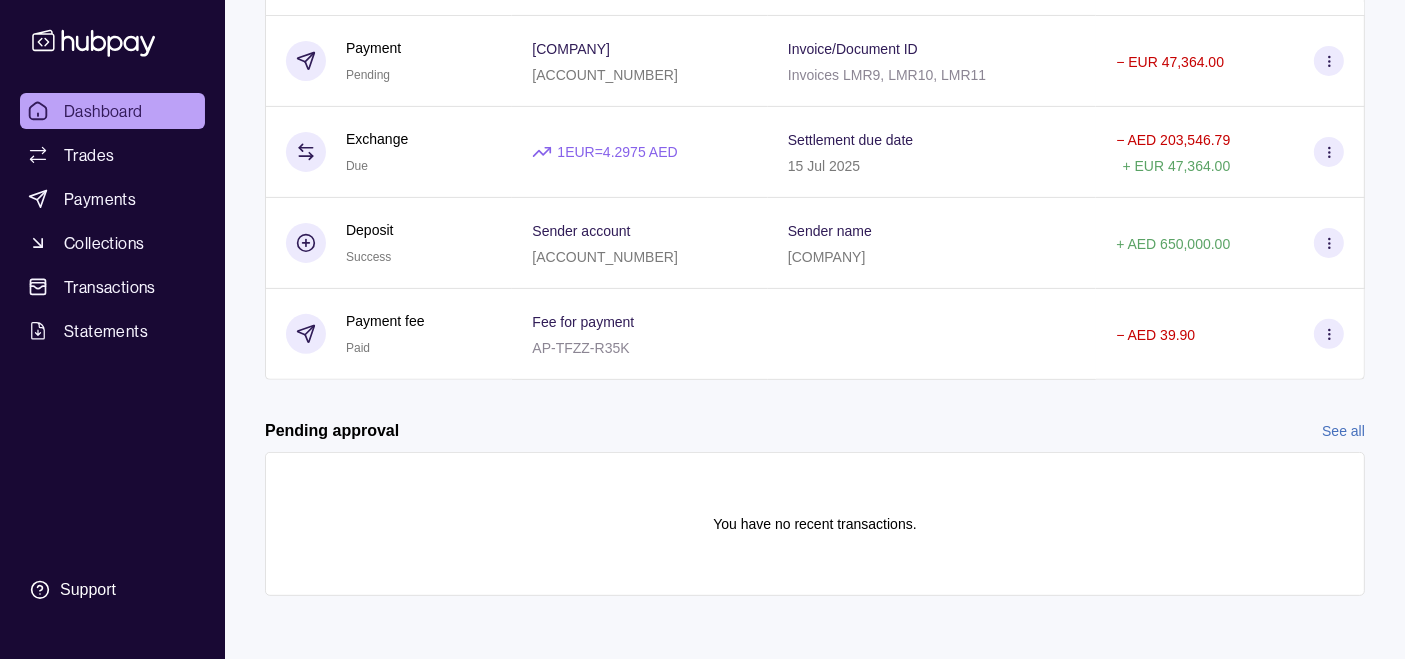 scroll, scrollTop: 0, scrollLeft: 0, axis: both 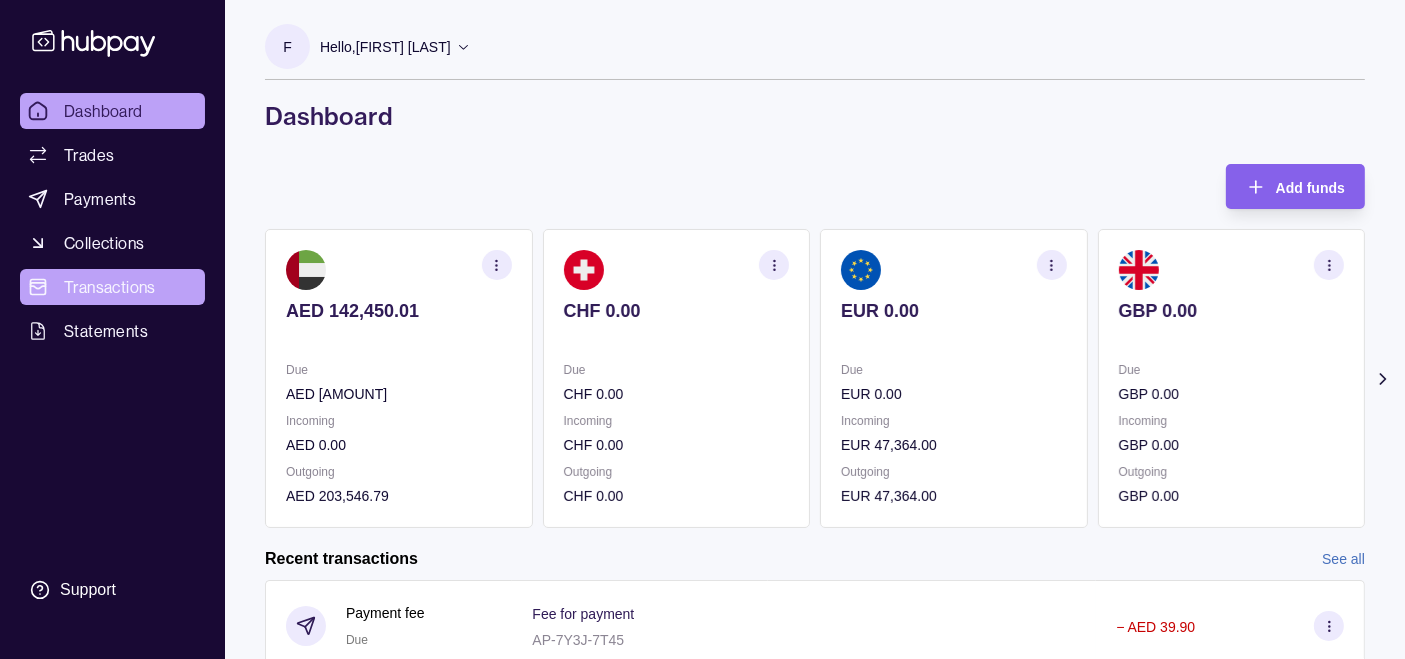 click on "Transactions" at bounding box center [110, 287] 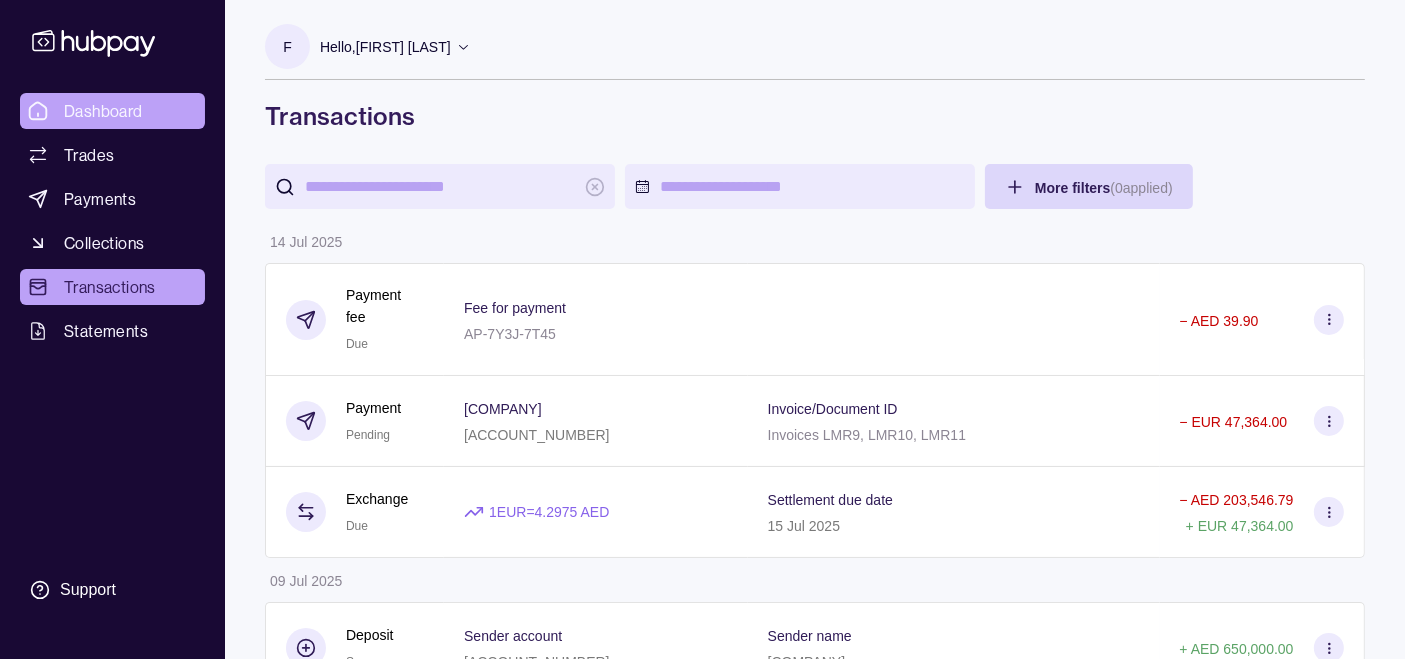 click on "Dashboard" at bounding box center (112, 111) 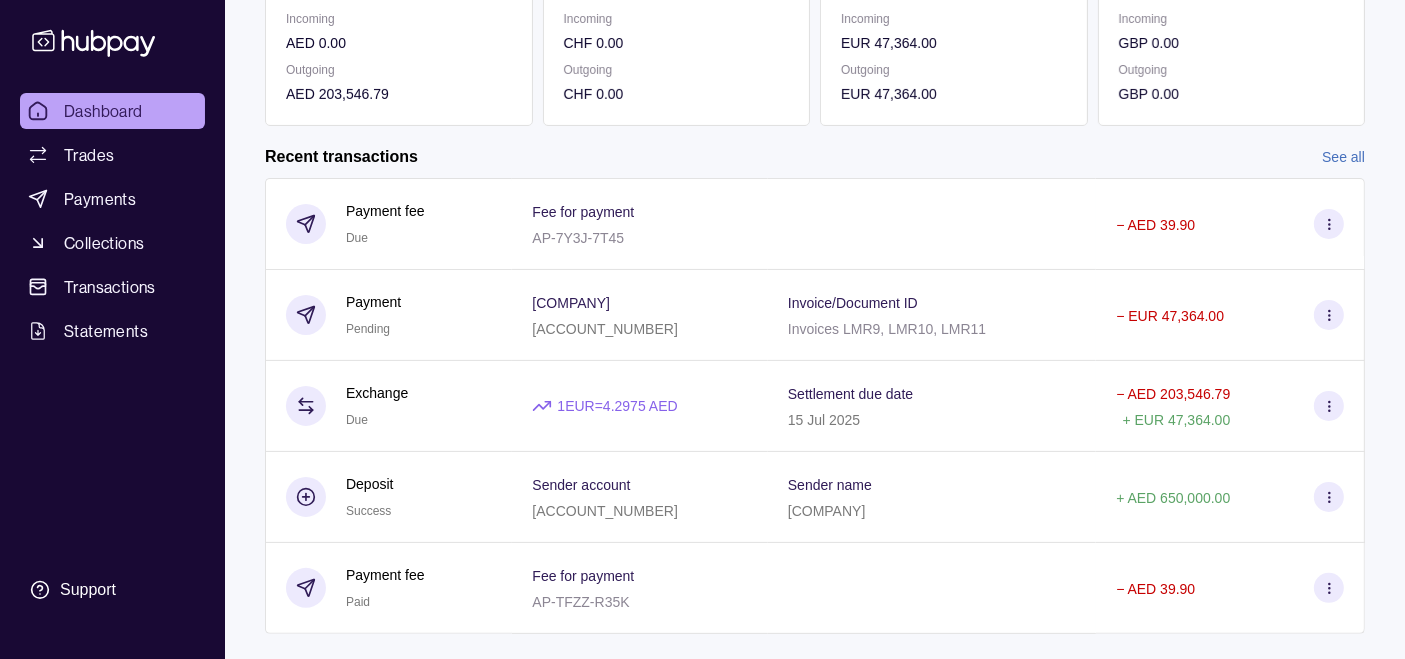scroll, scrollTop: 0, scrollLeft: 0, axis: both 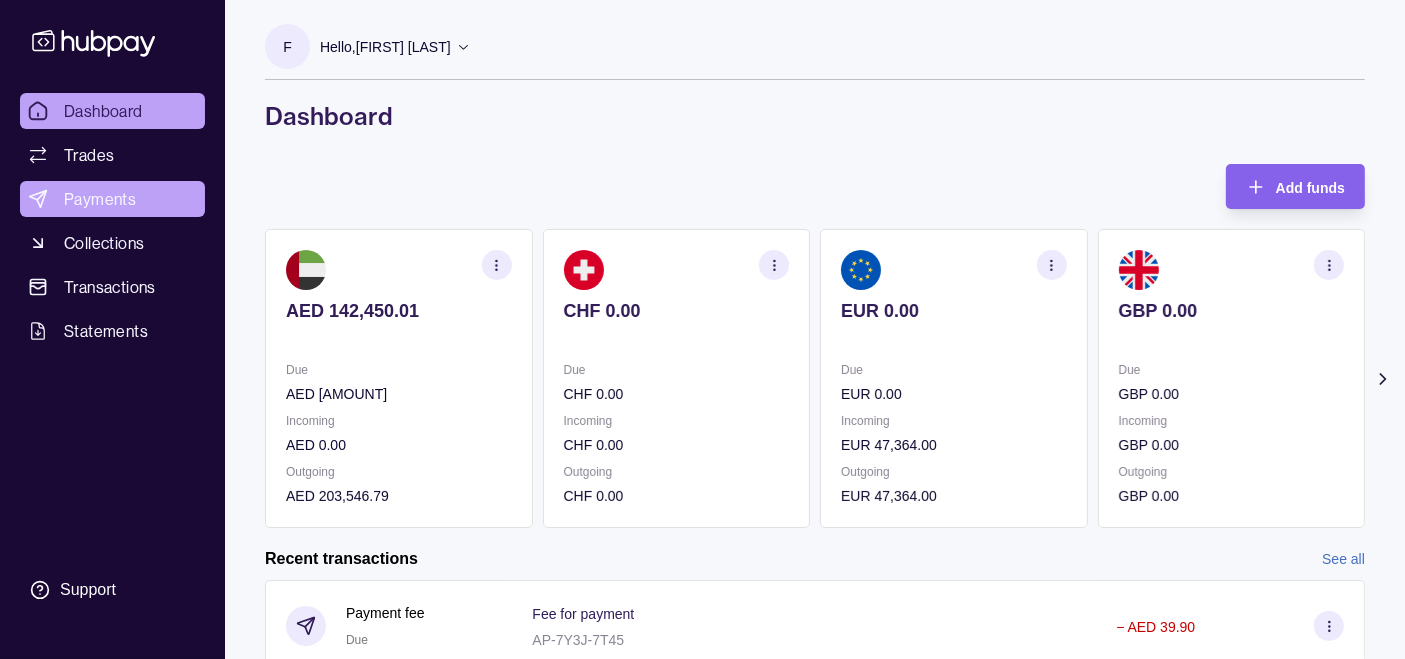 click on "Payments" at bounding box center (100, 199) 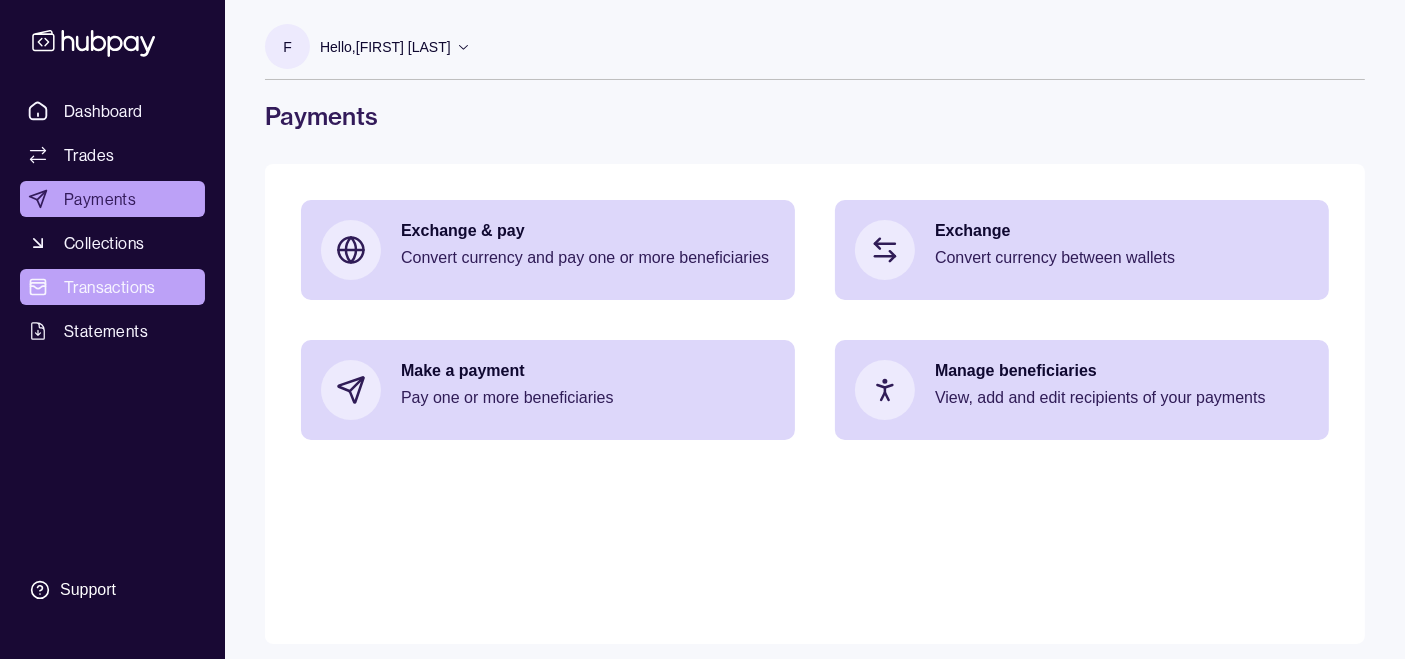 click on "Transactions" at bounding box center (110, 287) 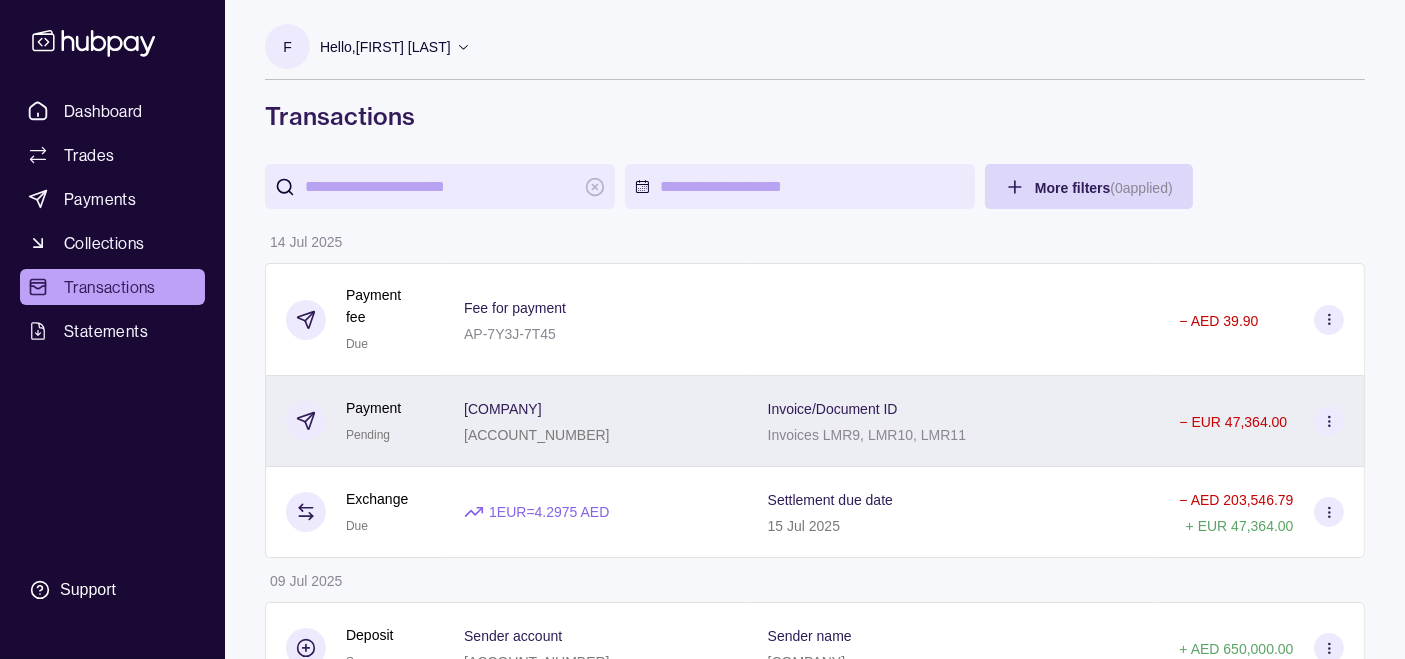 click on "[ACCOUNT_NUMBER]" at bounding box center (536, 435) 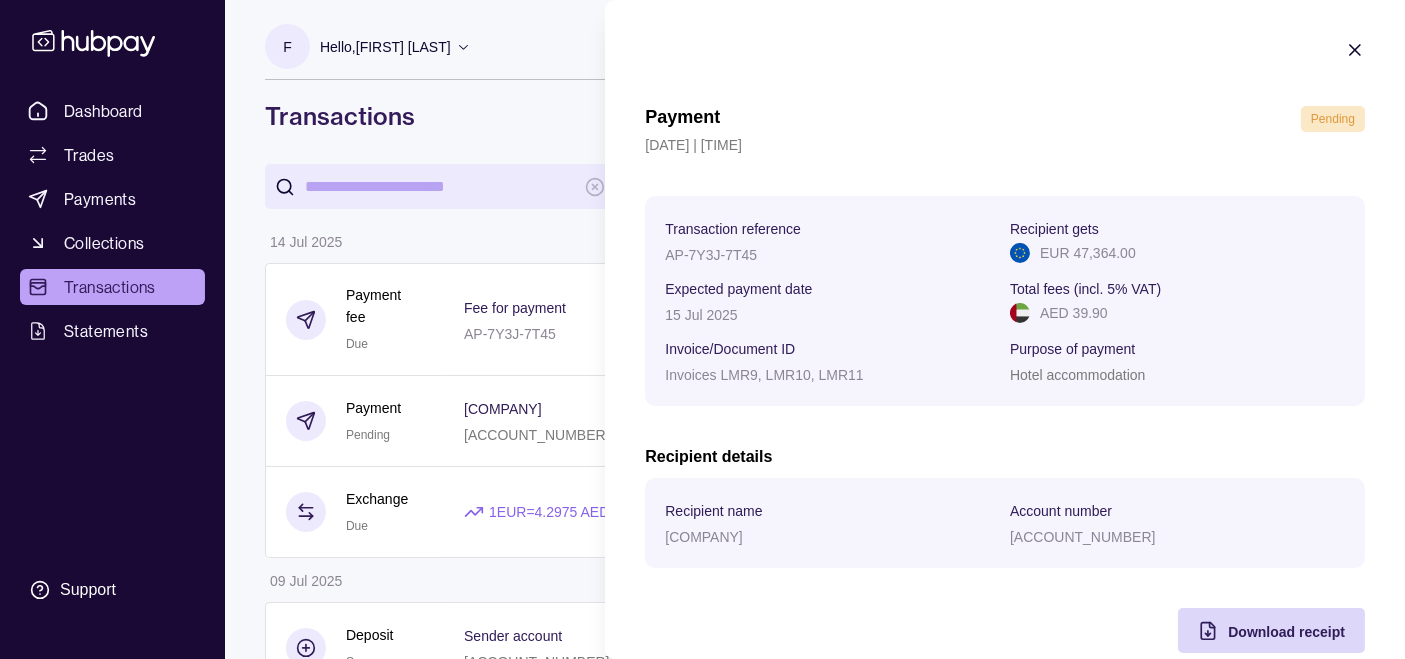 click 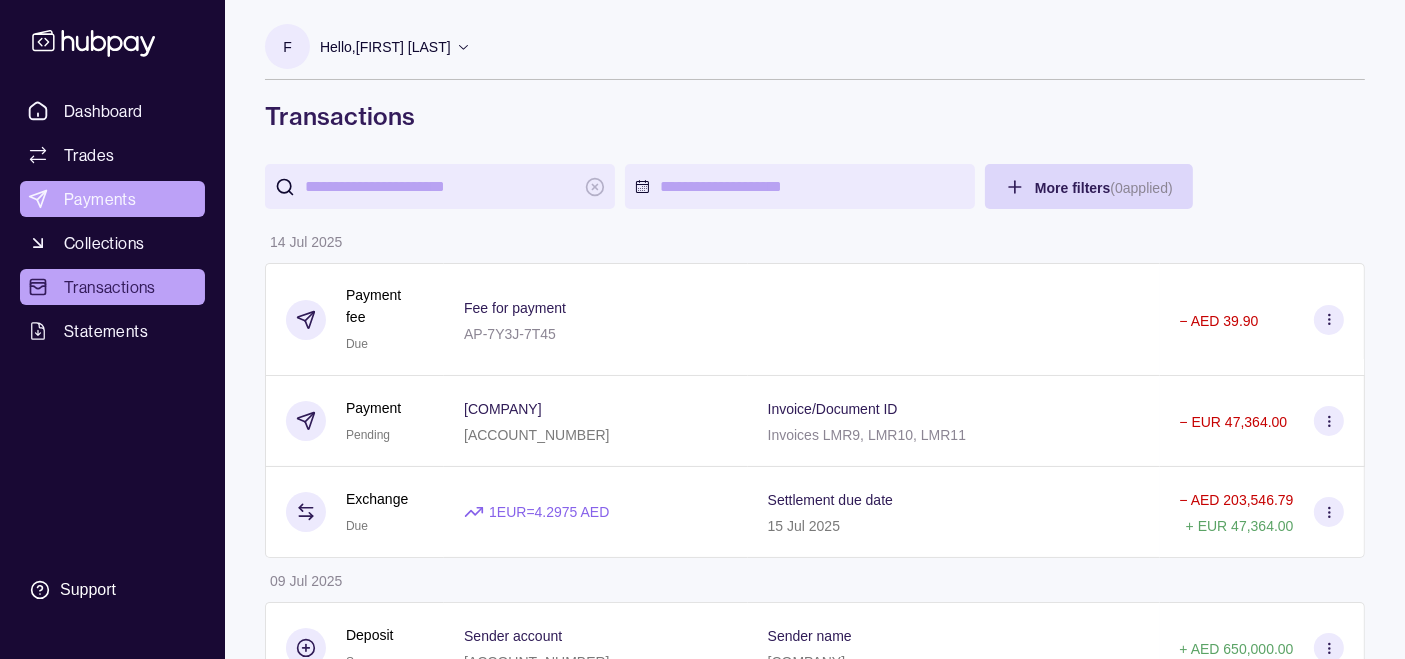 click on "Payments" at bounding box center (112, 199) 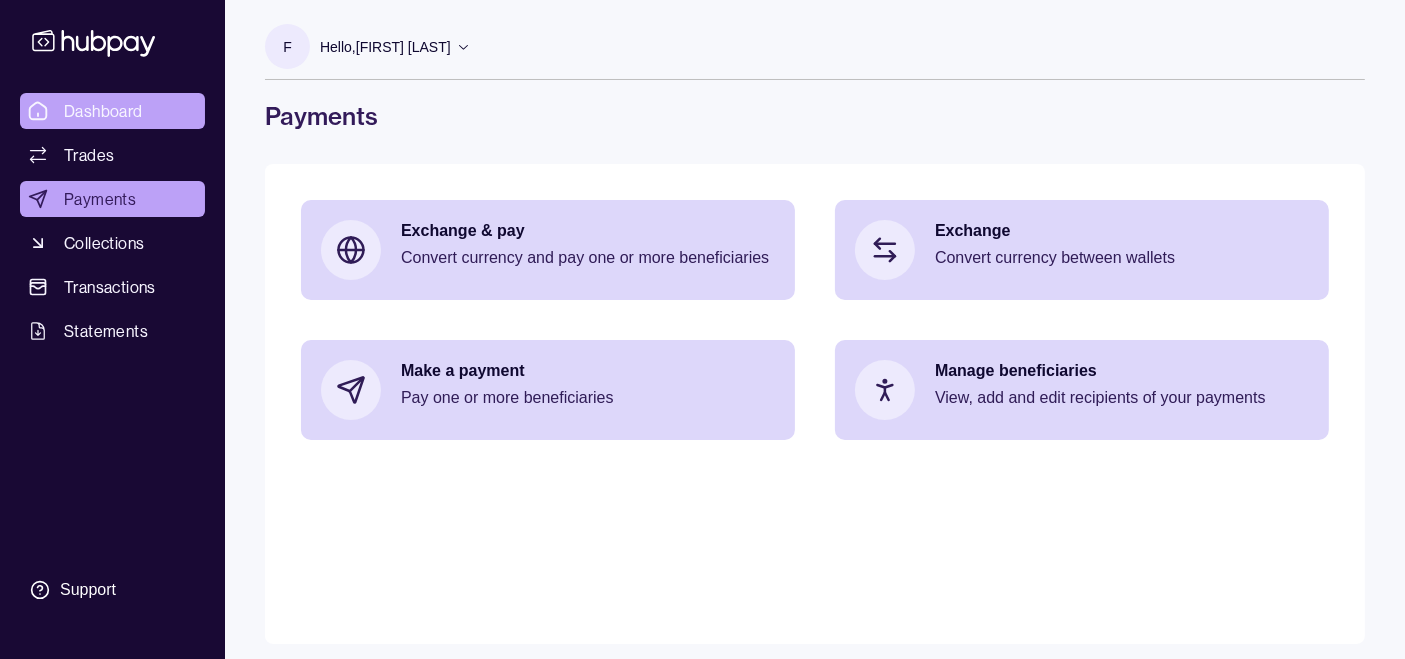 click on "Dashboard" at bounding box center [103, 111] 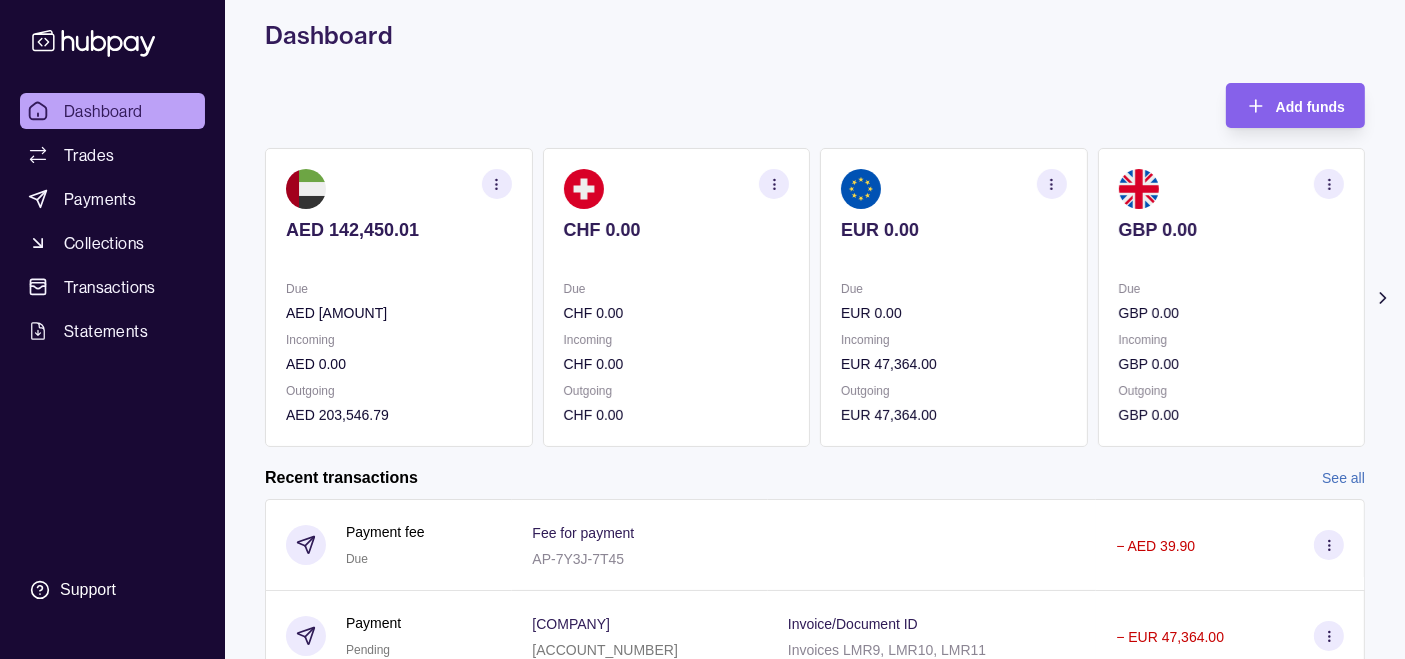 scroll, scrollTop: 0, scrollLeft: 0, axis: both 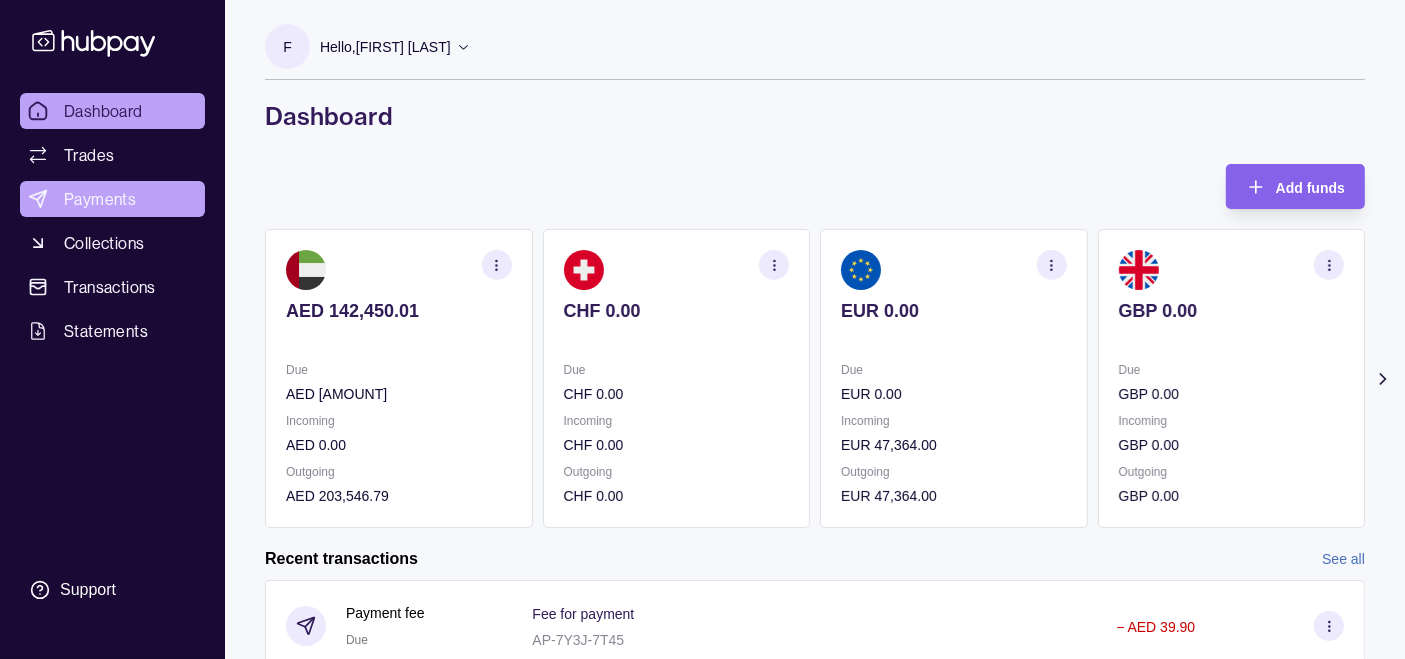 click on "Payments" at bounding box center [112, 199] 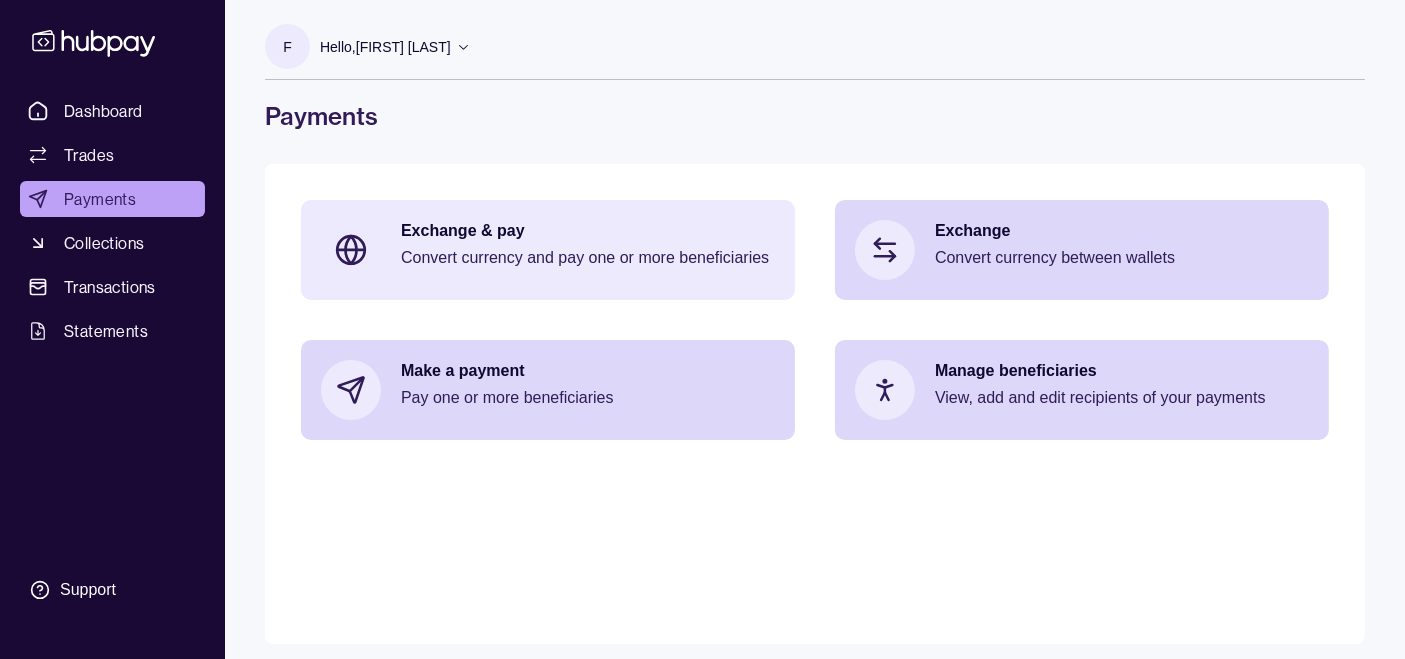 click on "Convert currency and pay one or more beneficiaries" at bounding box center (588, 258) 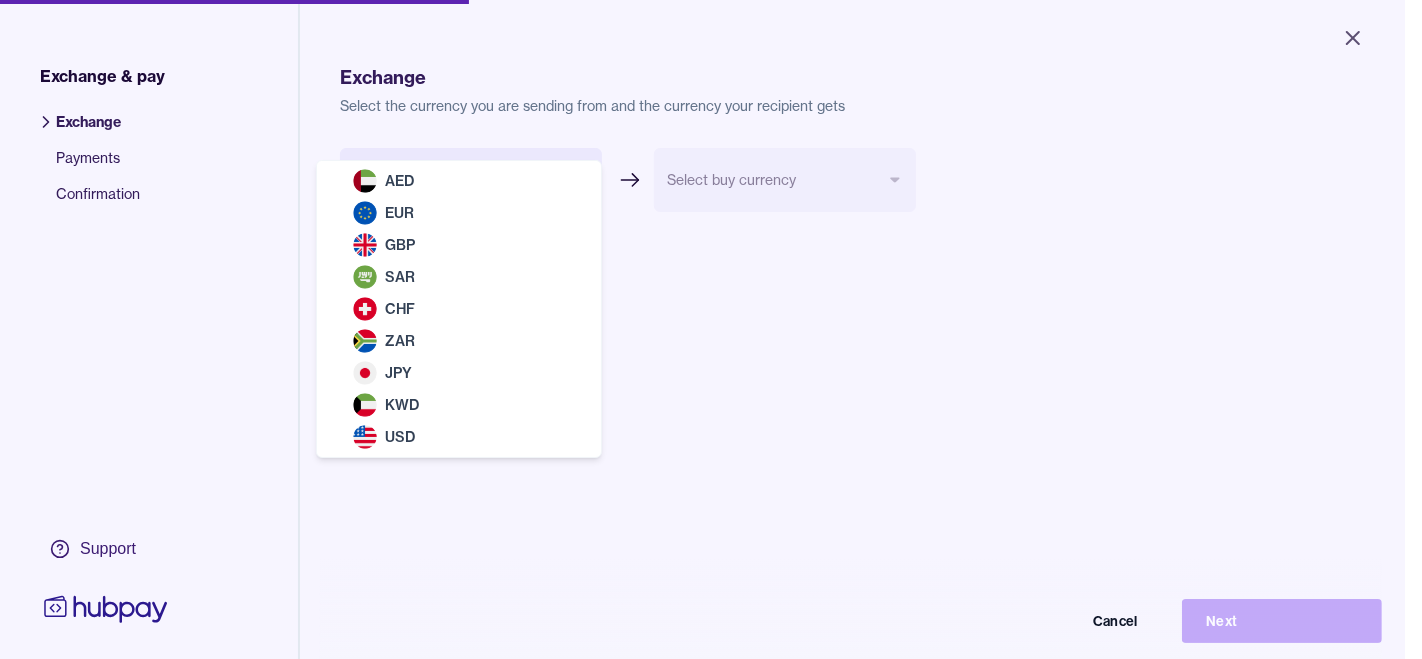 click on "Close Exchange & pay Exchange Payments Confirmation Support Exchange Select the currency you are sending from and the currency your recipient gets UAE Dirham AED *** *** *** *** *** *** *** *** *** Select buy currency *** *** *** *** *** *** *** *** Cancel Next Exchange & pay | Hubpay AED EUR GBP SAR CHF ZAR JPY KWD USD" at bounding box center (702, 329) 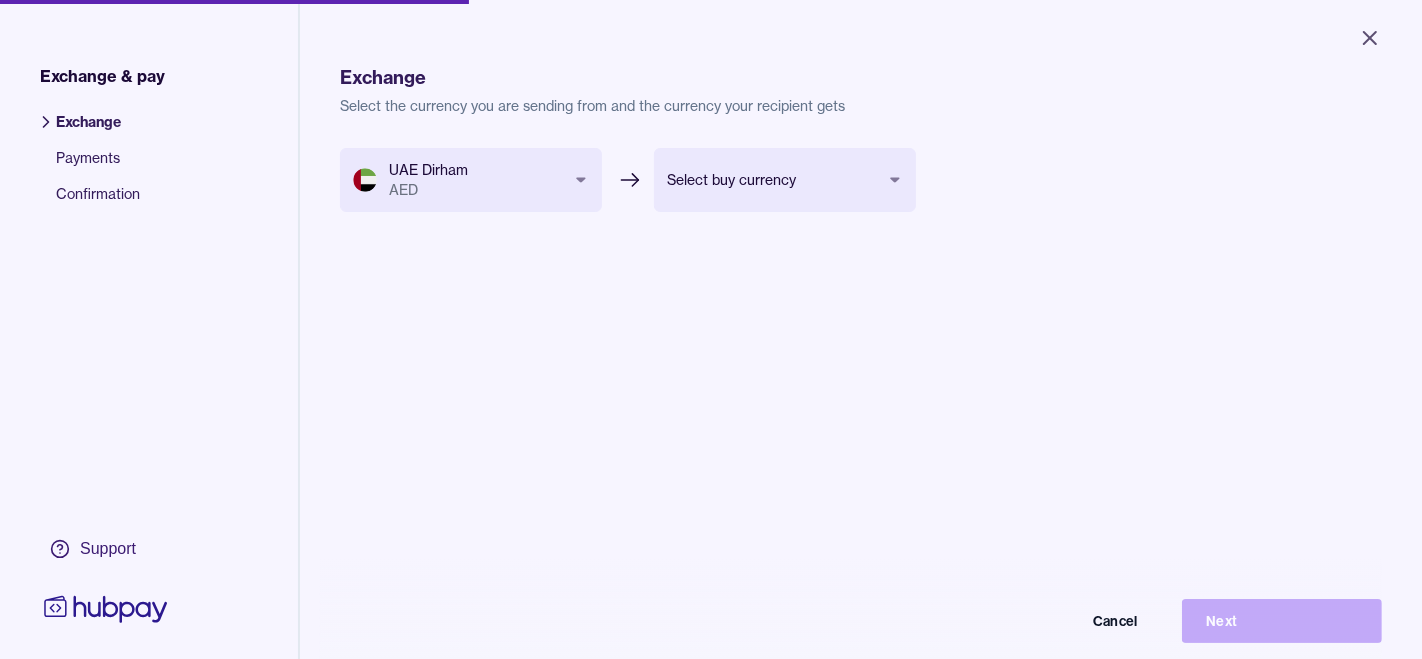 click on "Close Exchange & pay Exchange Payments Confirmation Support Exchange Select the currency you are sending from and the currency your recipient gets UAE Dirham AED *** *** *** *** *** *** *** *** *** Select buy currency *** *** *** *** *** *** *** *** Cancel Next Exchange & pay | Hubpay" at bounding box center [711, 329] 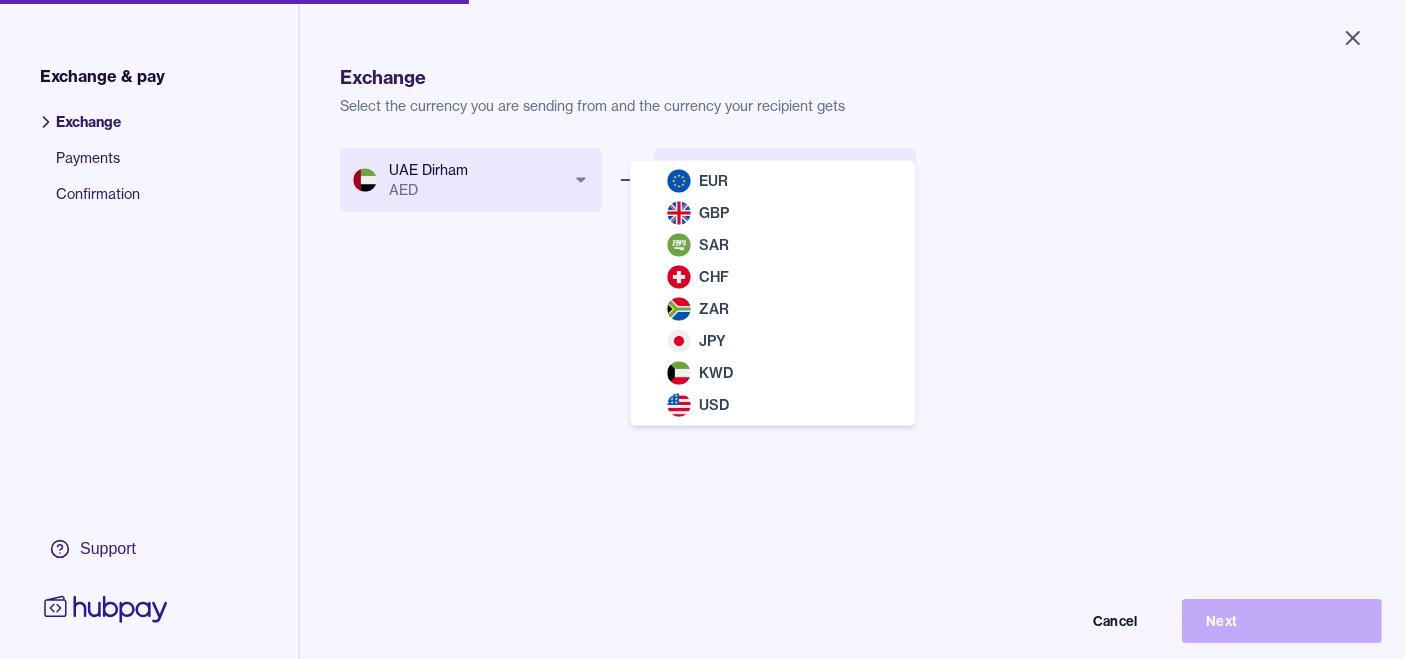 select on "***" 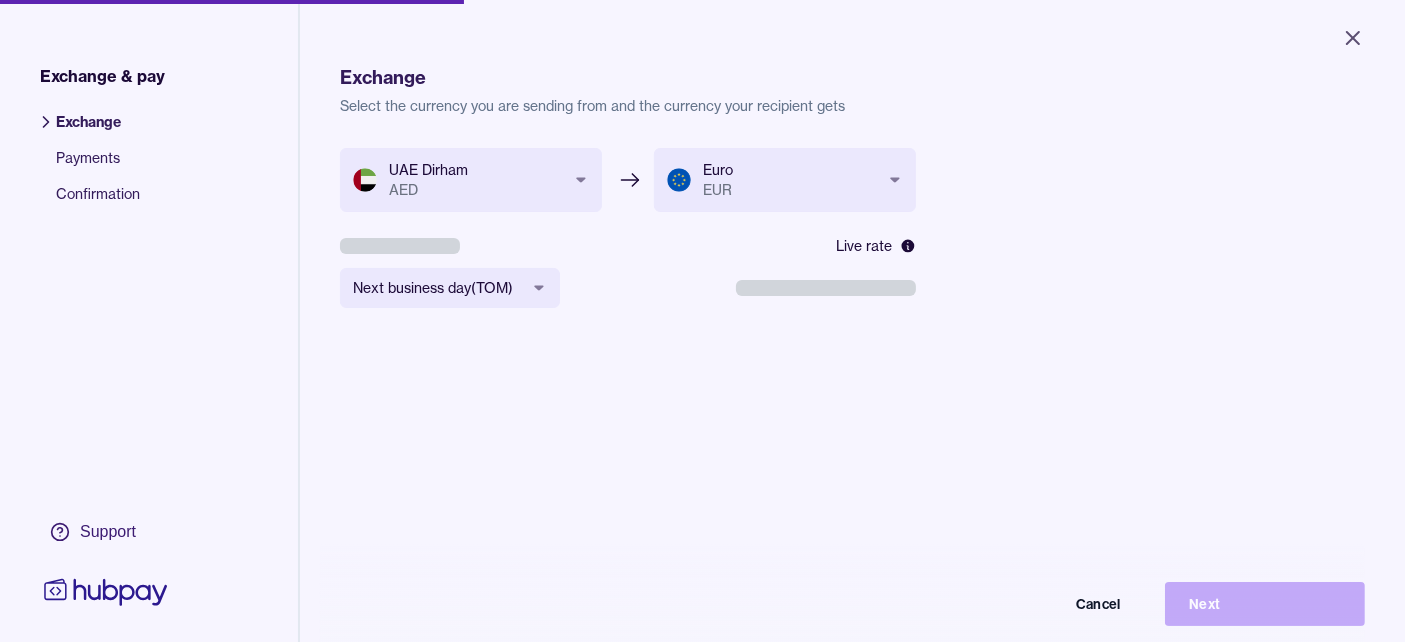 click on "**********" at bounding box center [628, 274] 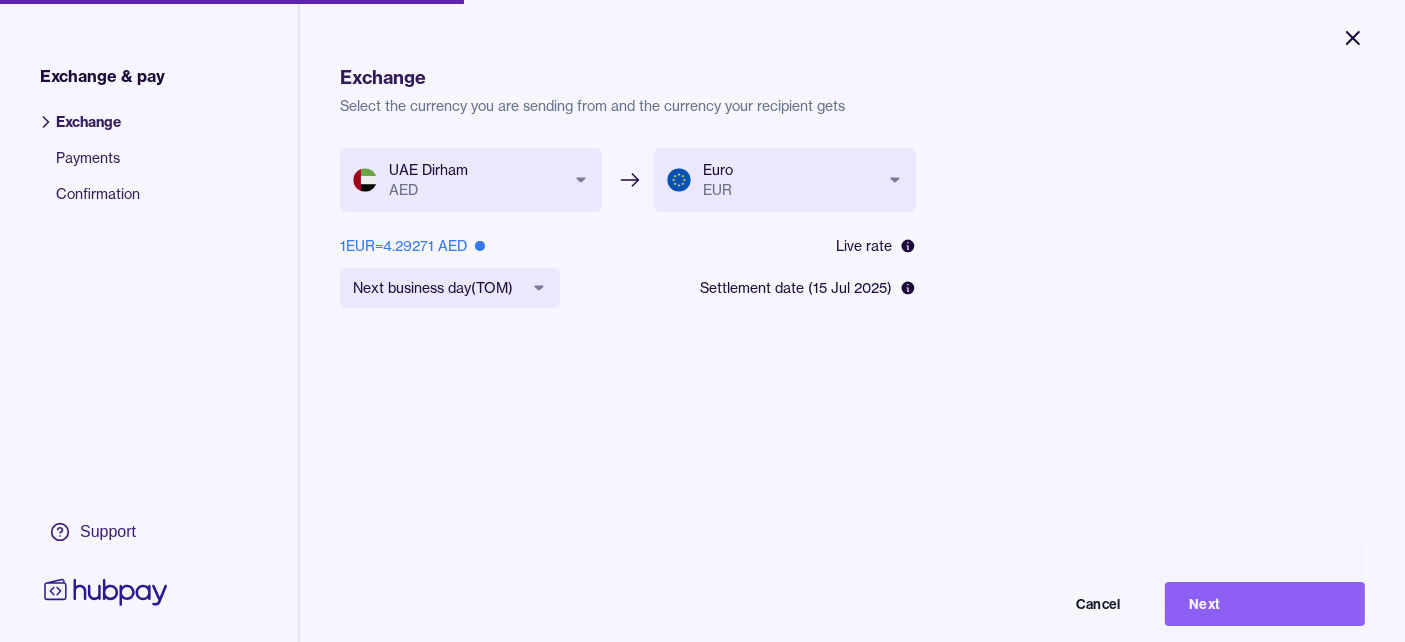click 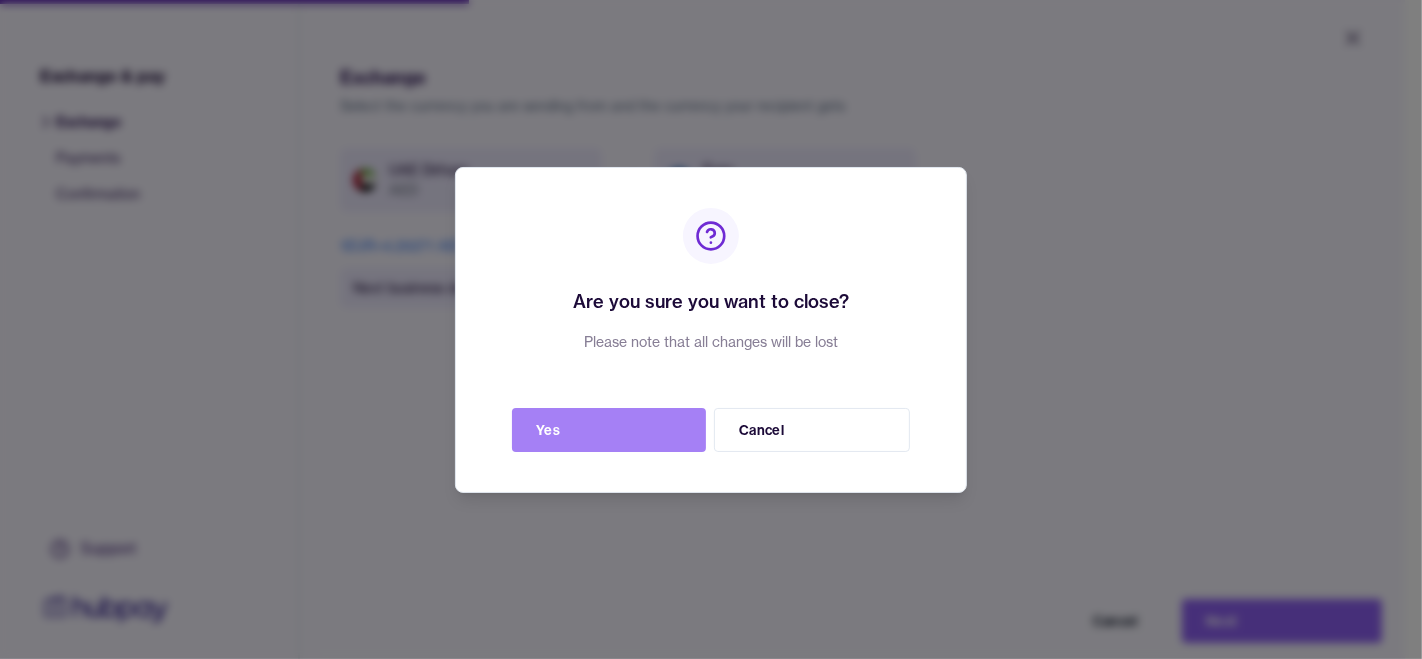 click on "Yes" at bounding box center (609, 430) 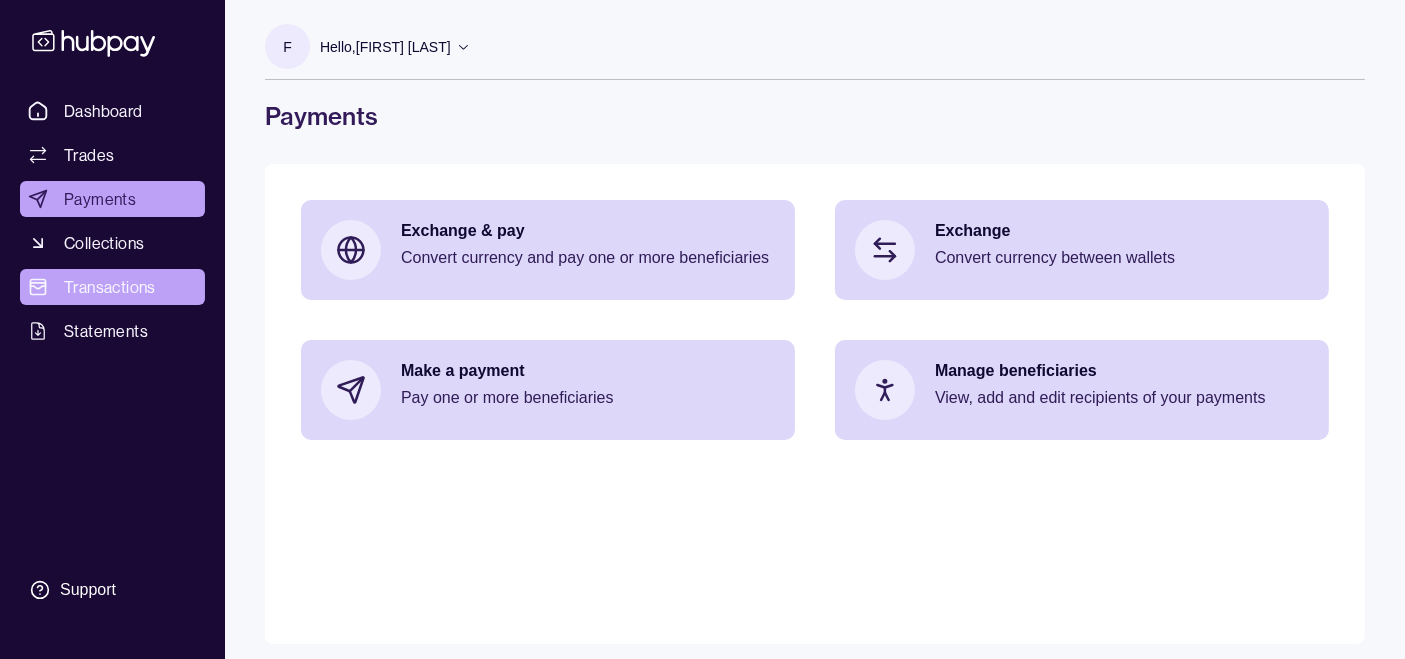 click on "Transactions" at bounding box center (110, 287) 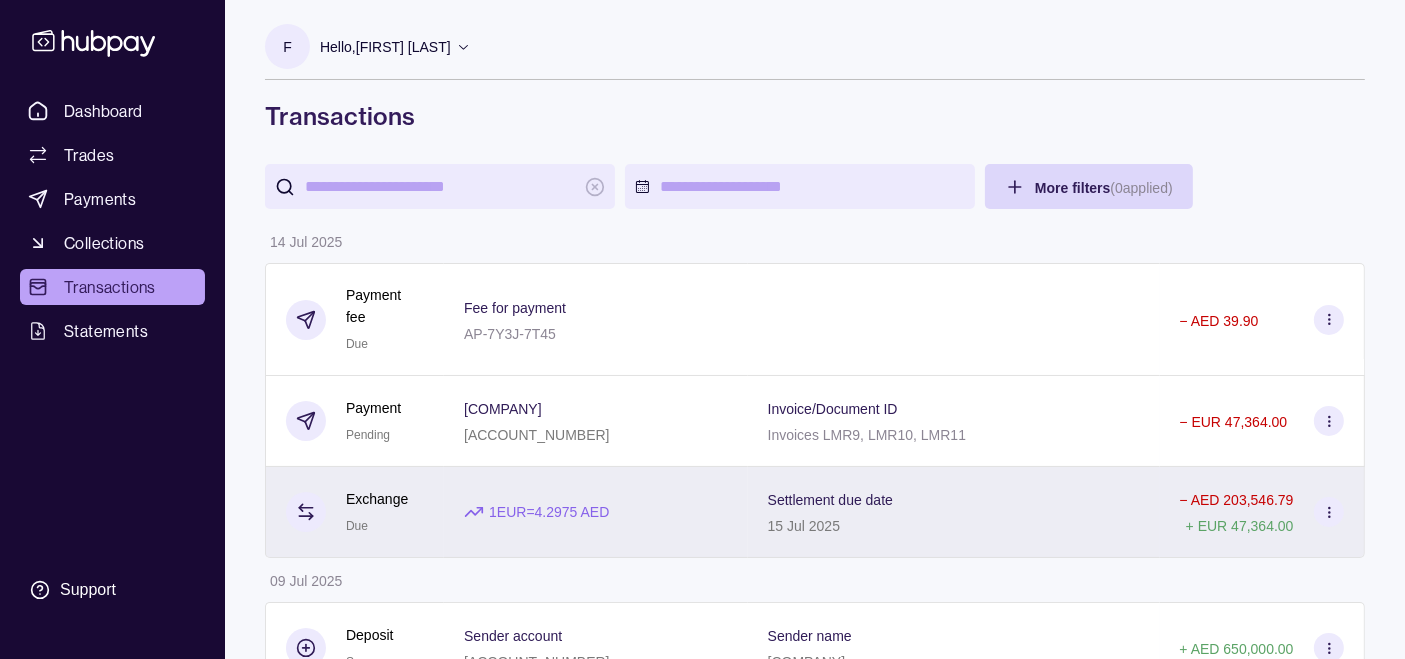 click on "1 EUR = [RATE] AED" at bounding box center [549, 512] 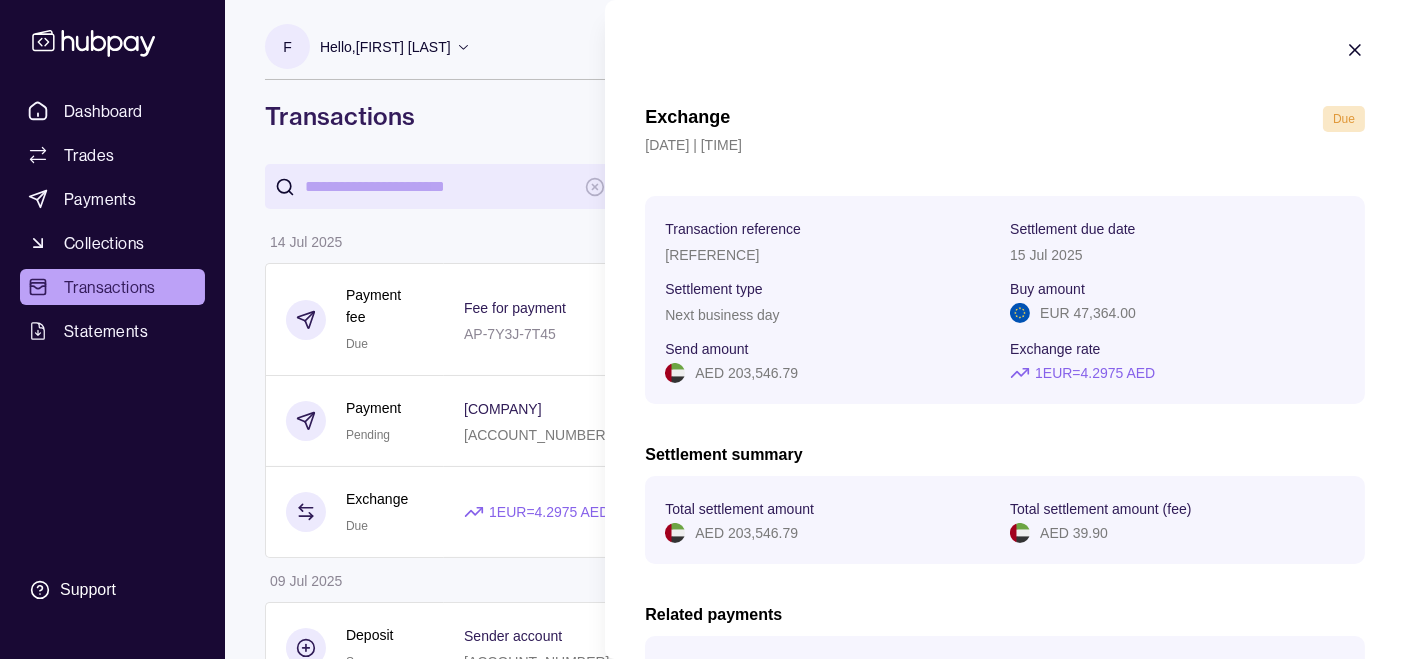 click 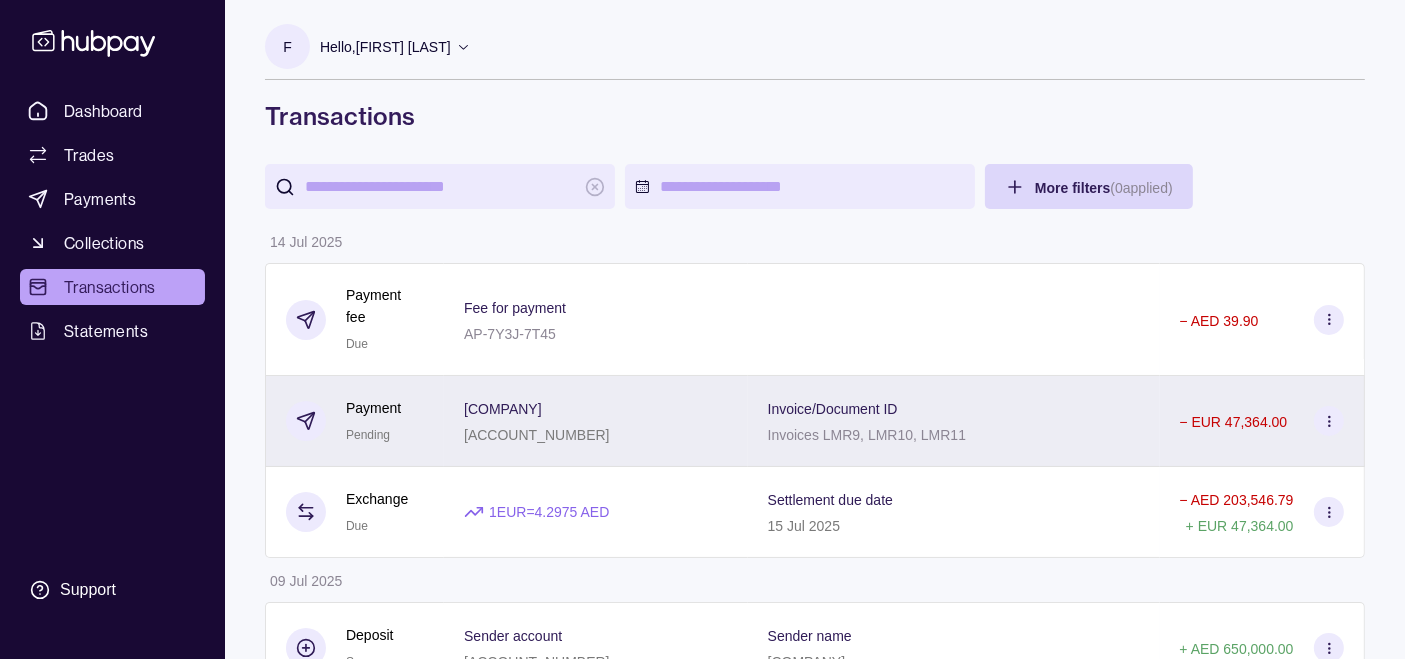 click on "[COMPANY] [ACCOUNT_NUMBER]" at bounding box center [596, 421] 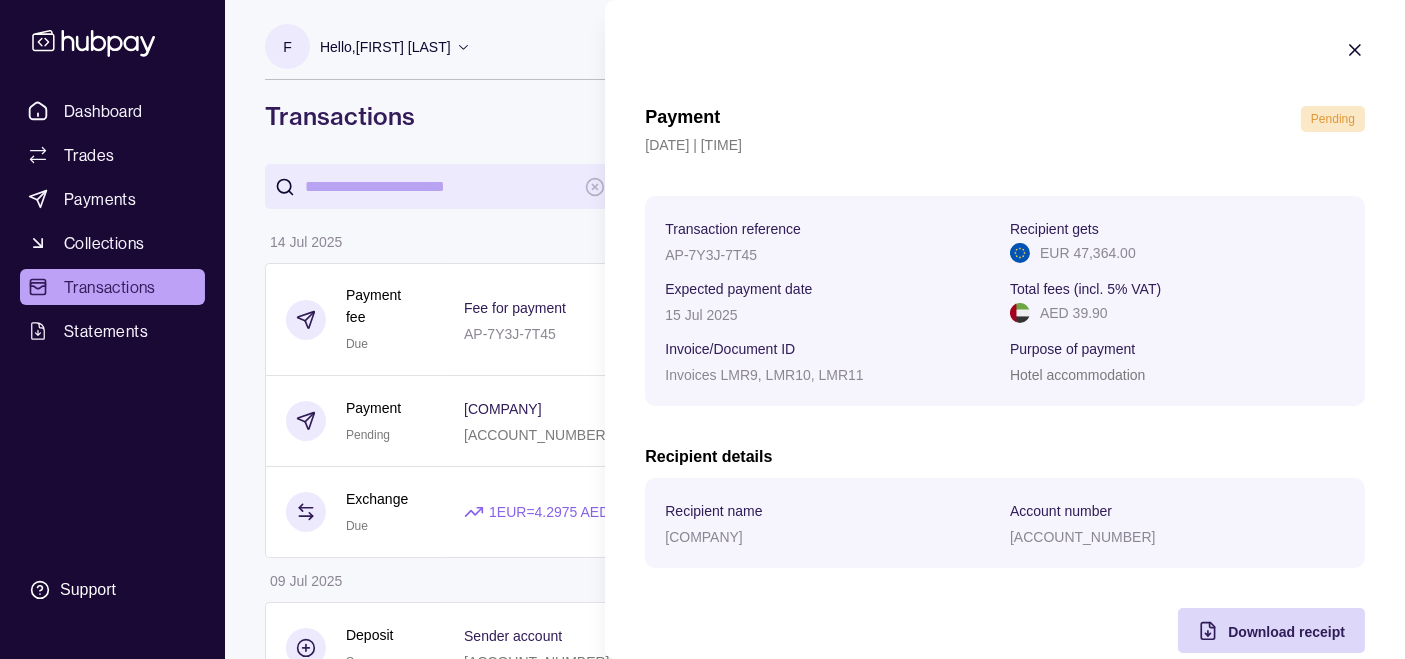 click 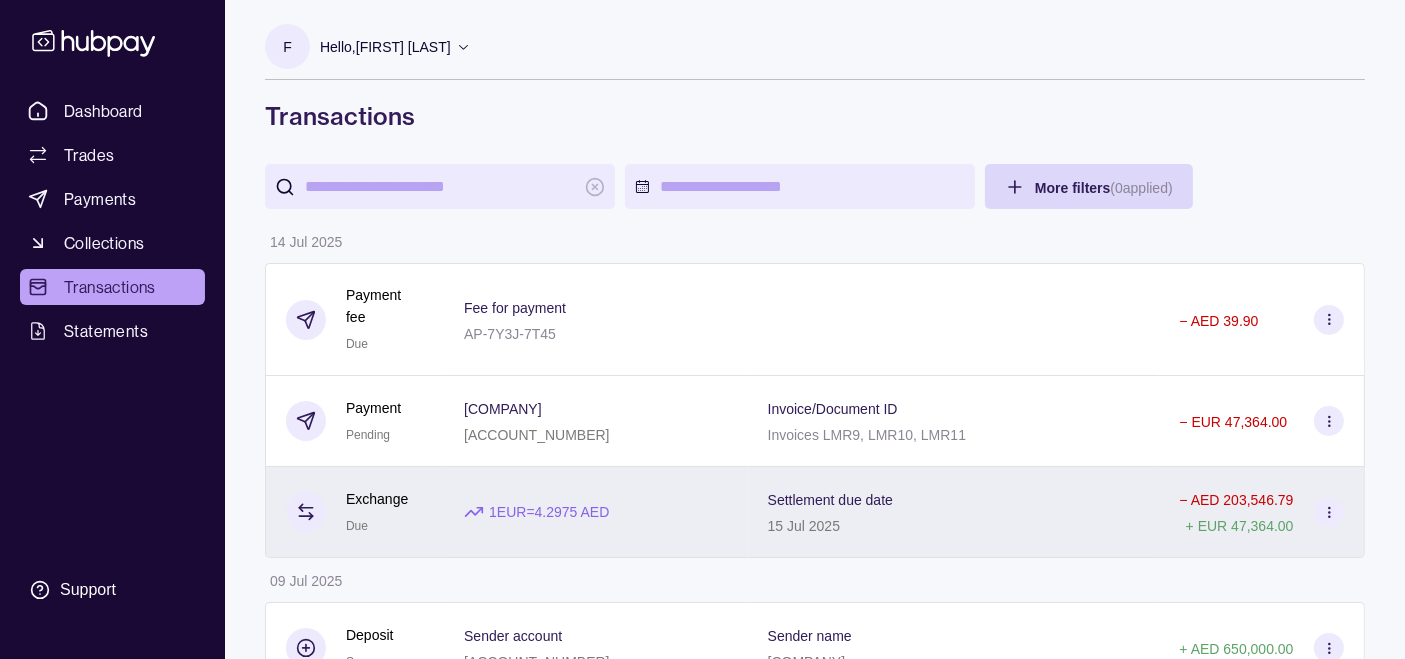 click on "1 EUR = [RATE] AED" at bounding box center [596, 512] 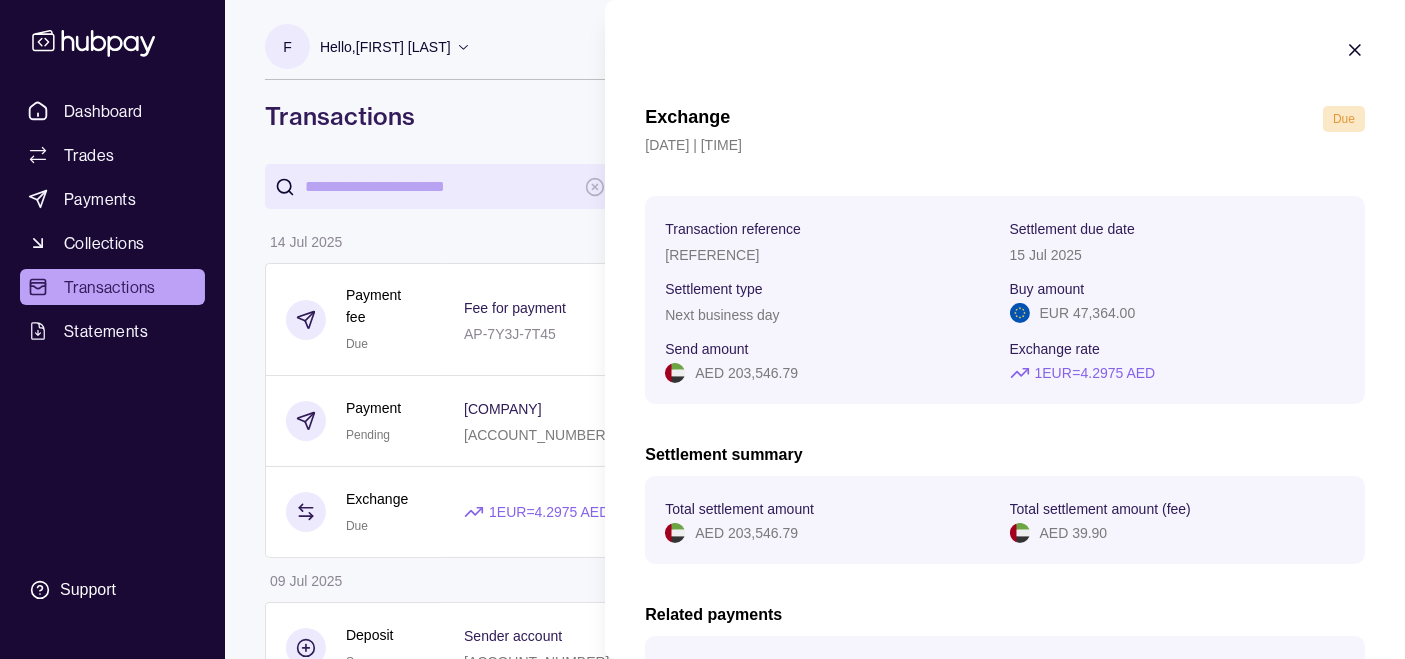 click 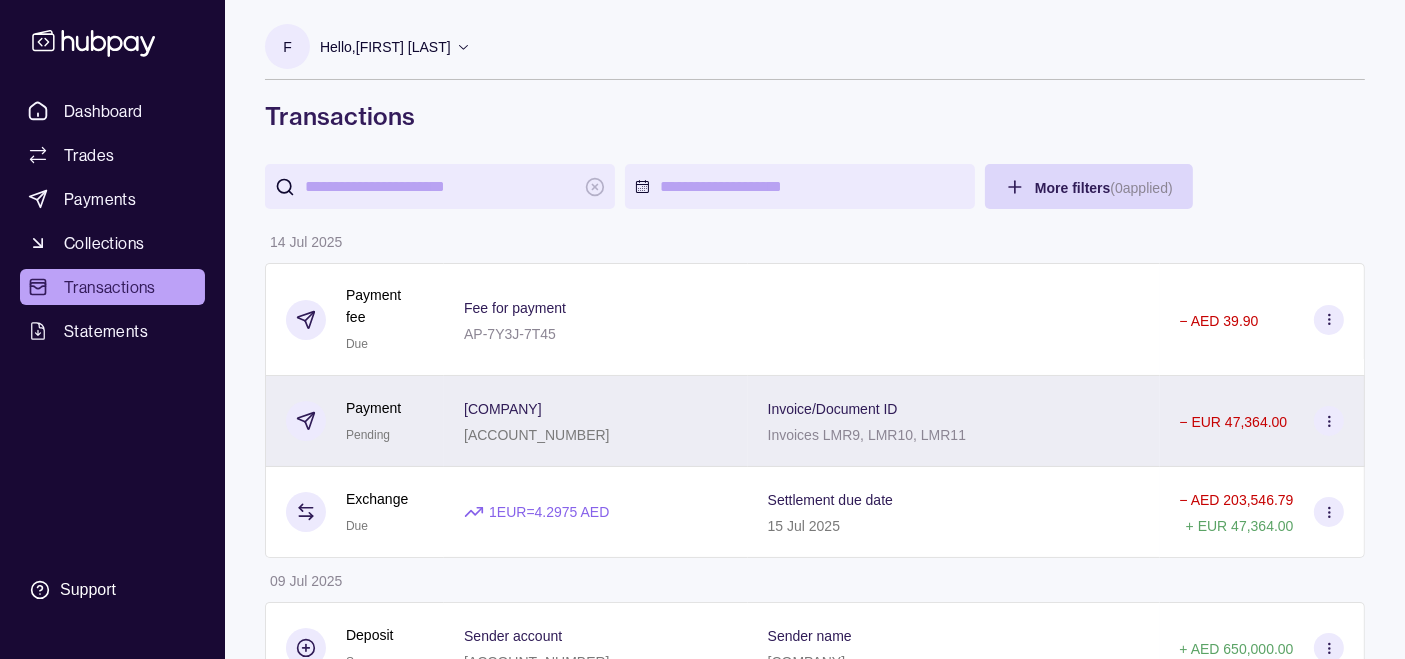 click on "[COMPANY] [ACCOUNT_NUMBER]" at bounding box center [596, 421] 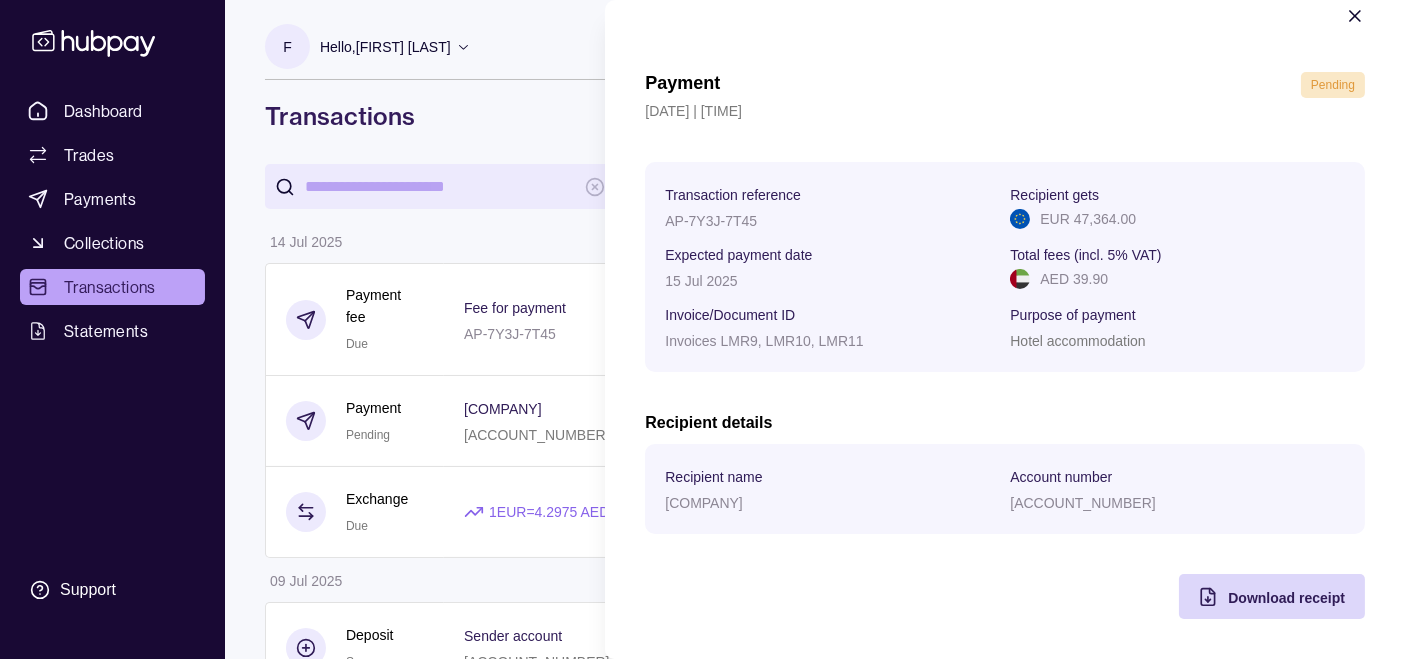 scroll, scrollTop: 0, scrollLeft: 0, axis: both 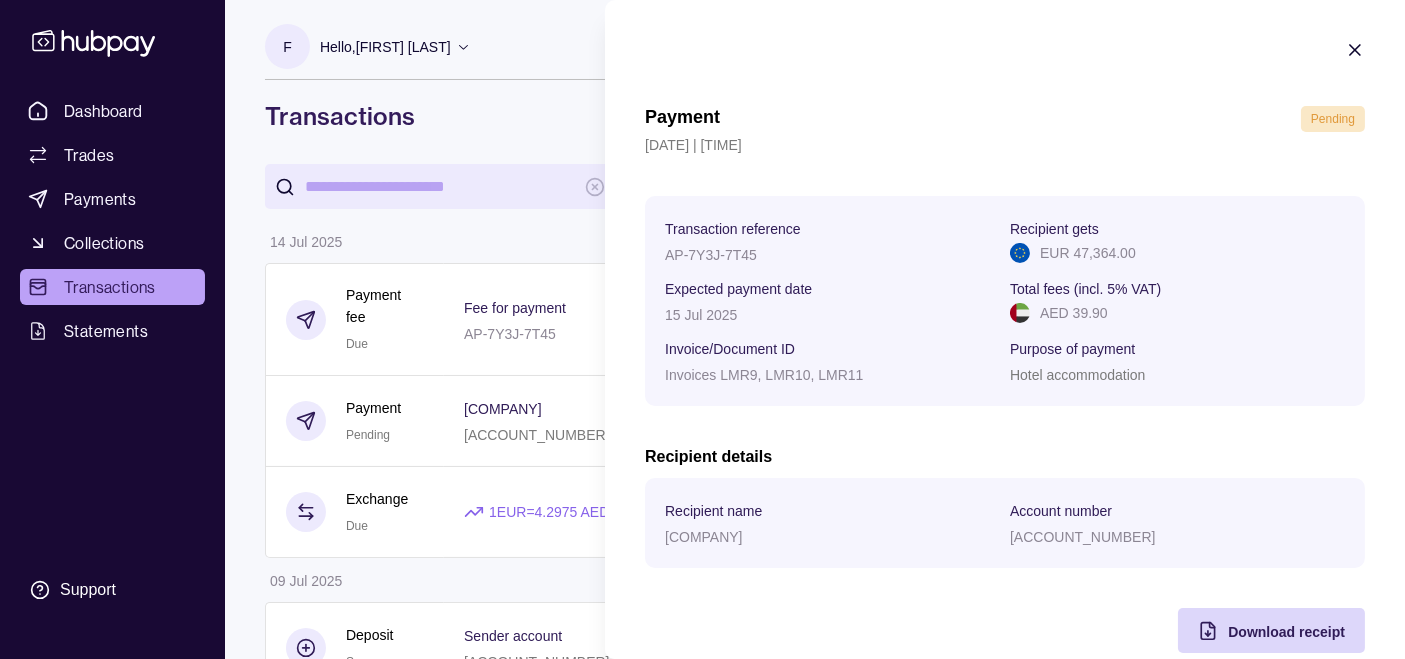 click 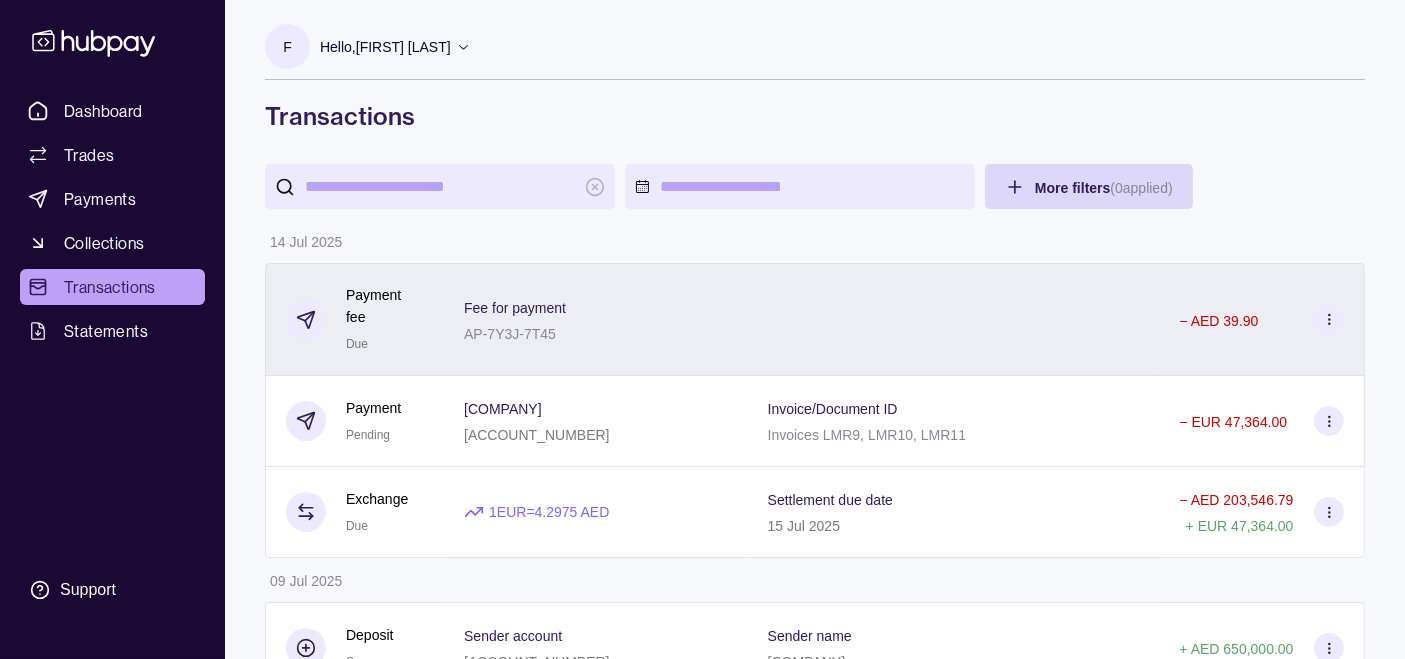 click at bounding box center [954, 319] 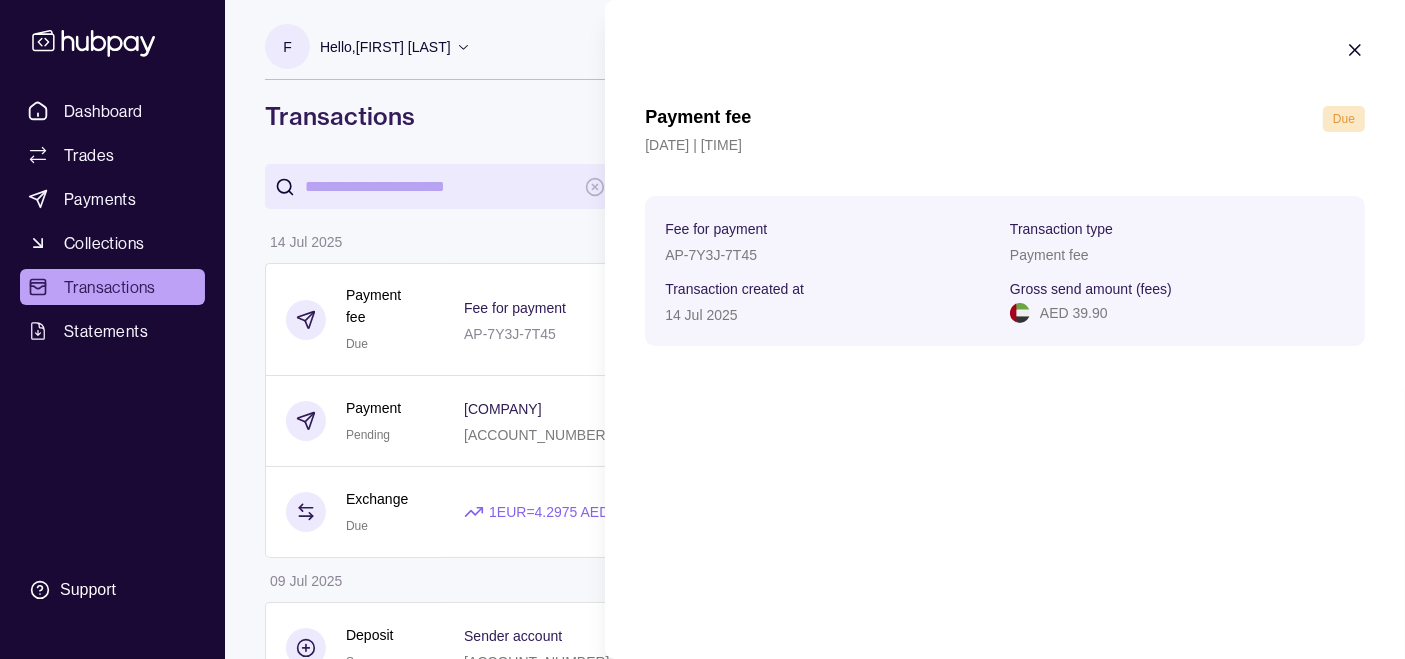click 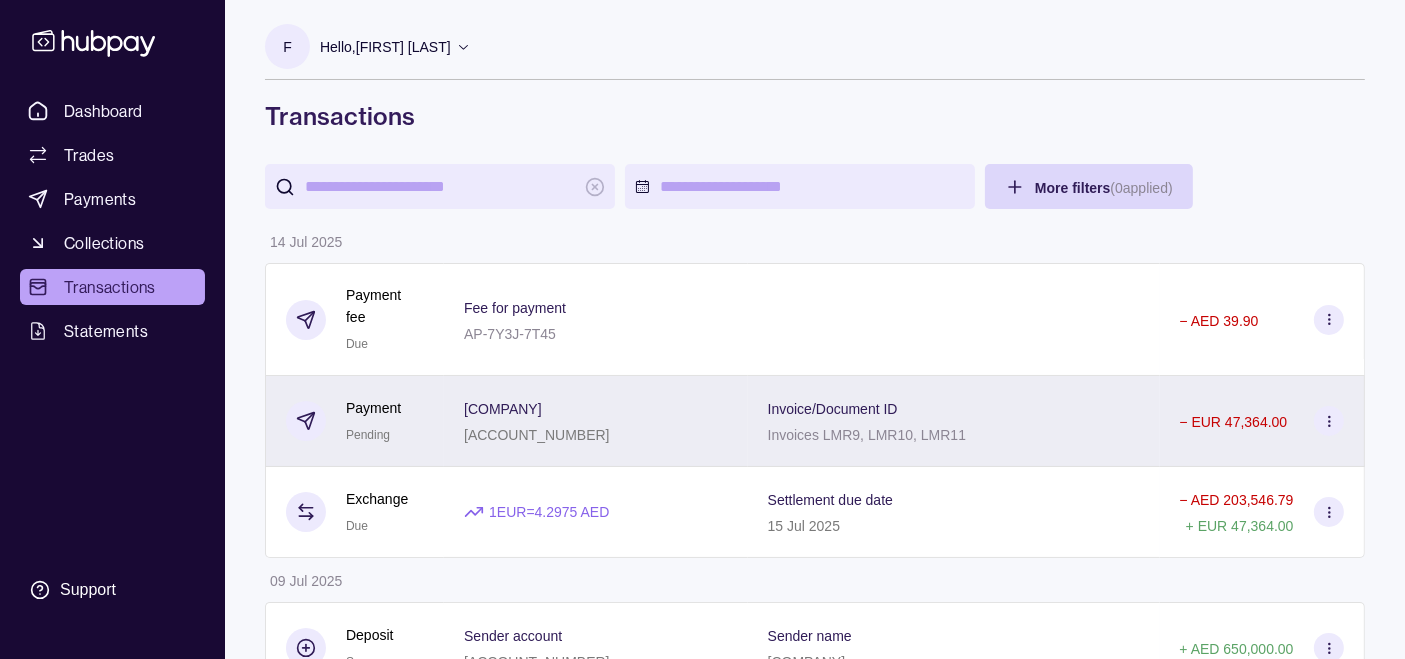 click on "[COMPANY] [ACCOUNT_NUMBER]" at bounding box center [596, 421] 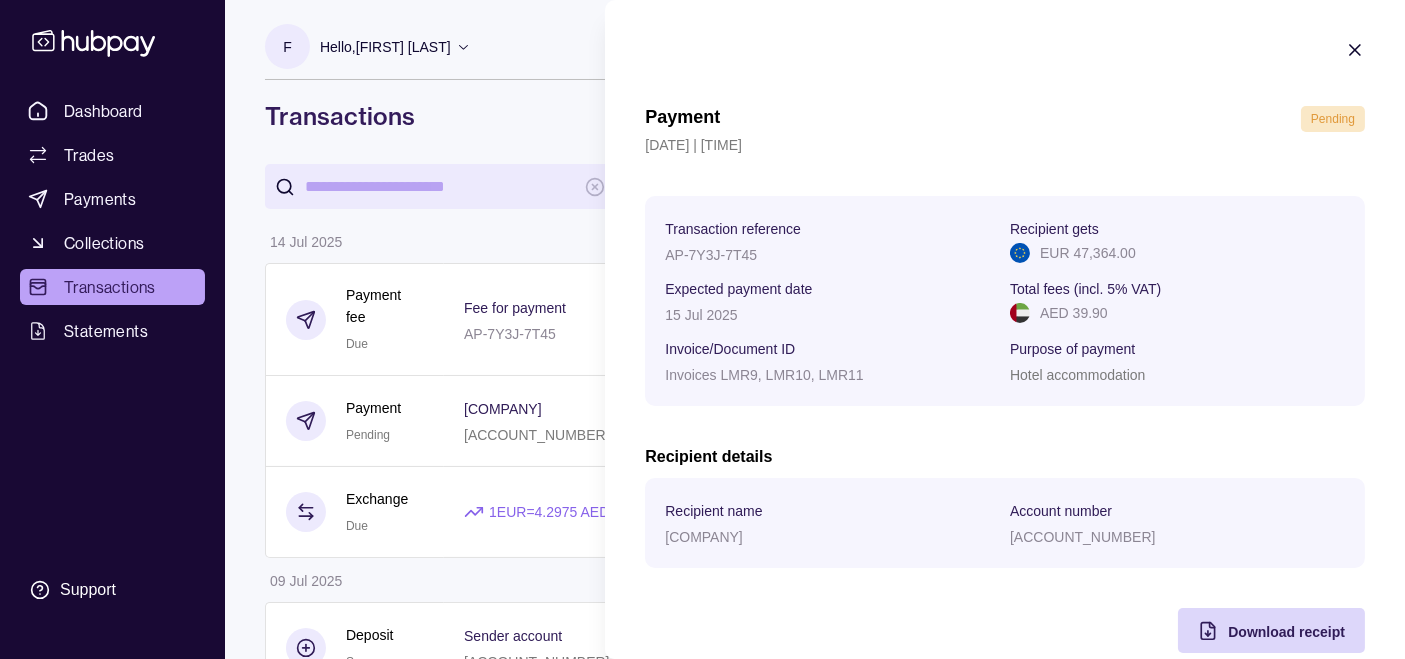 click 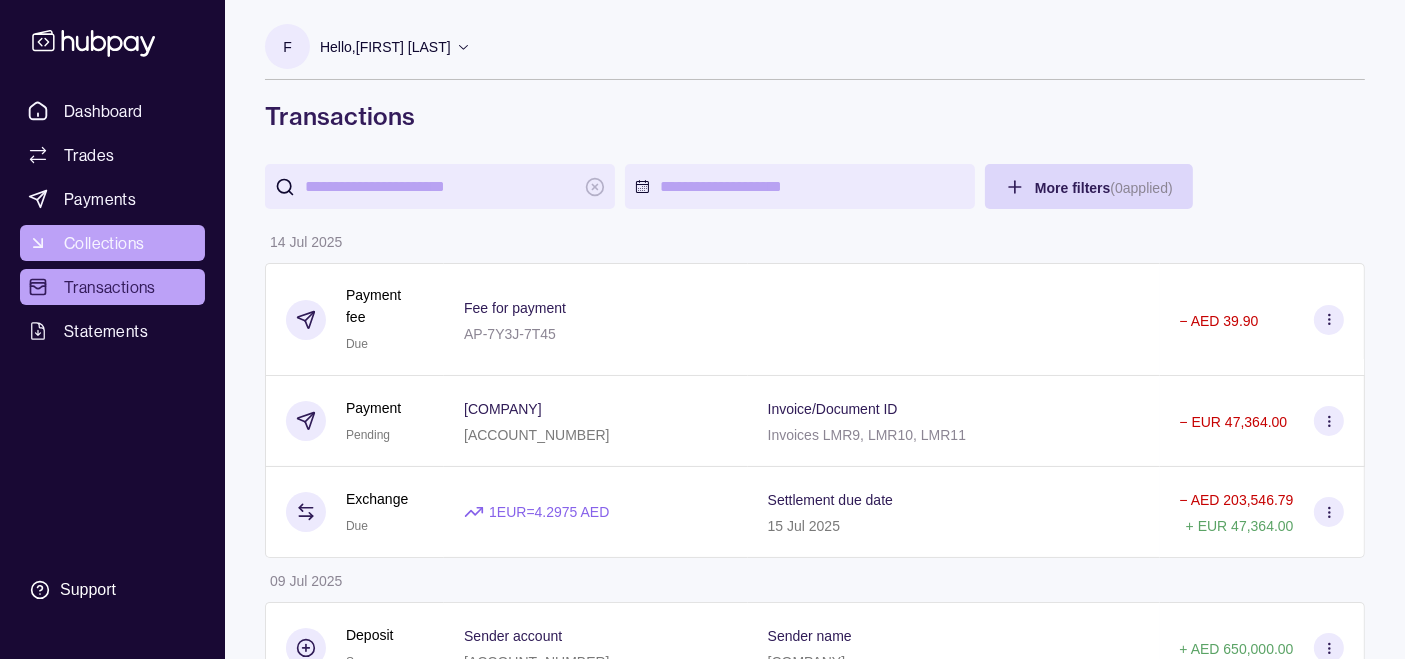 click on "Collections" at bounding box center (104, 243) 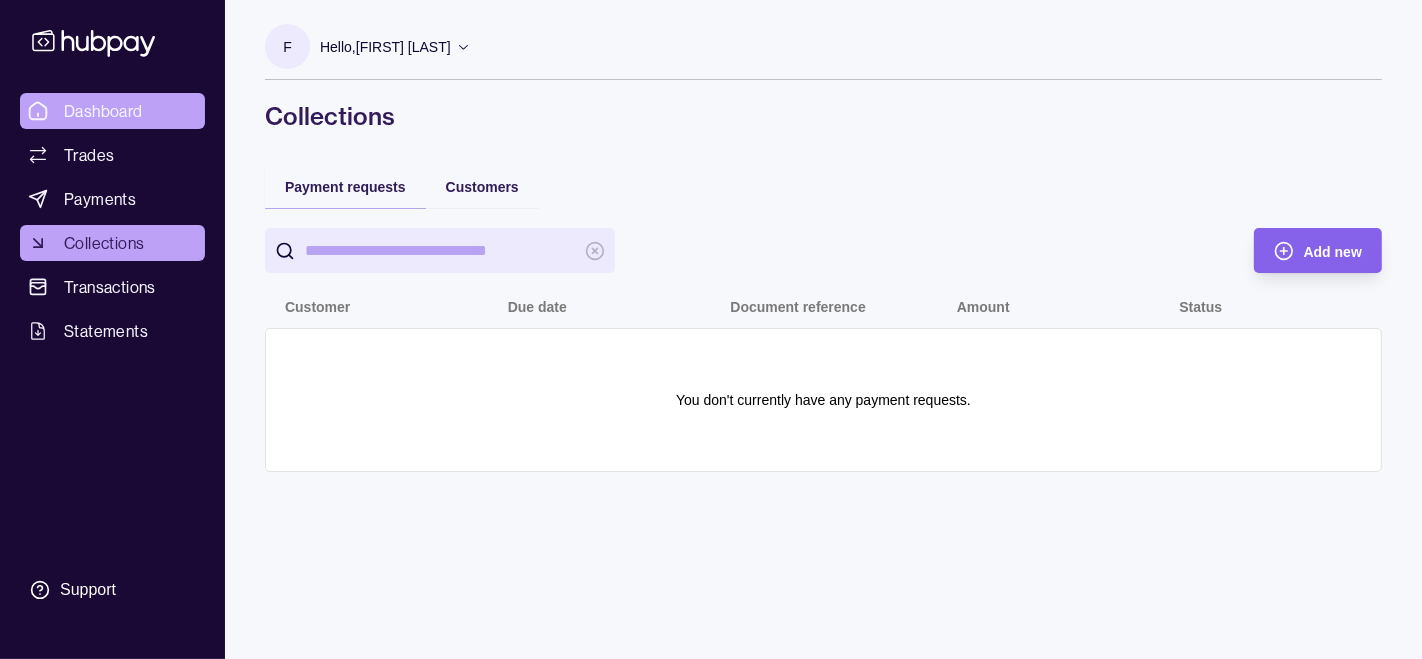 click on "Dashboard" at bounding box center (103, 111) 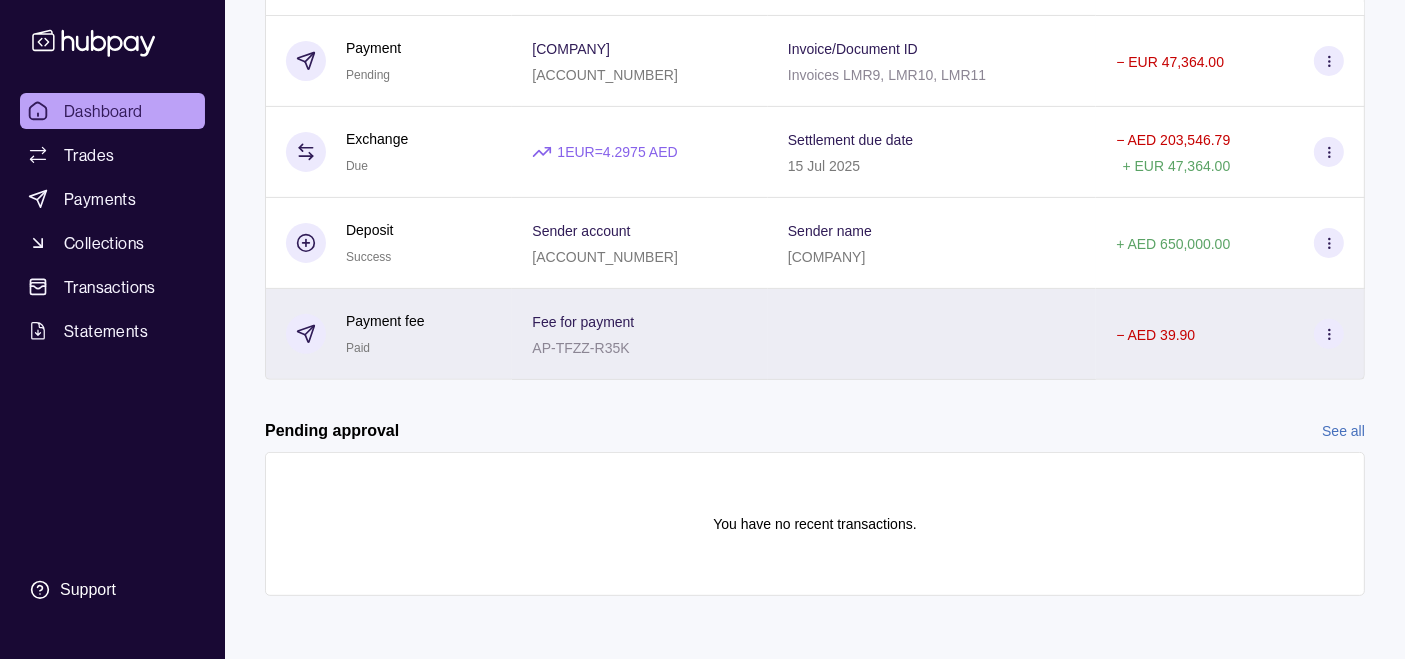 scroll, scrollTop: 0, scrollLeft: 0, axis: both 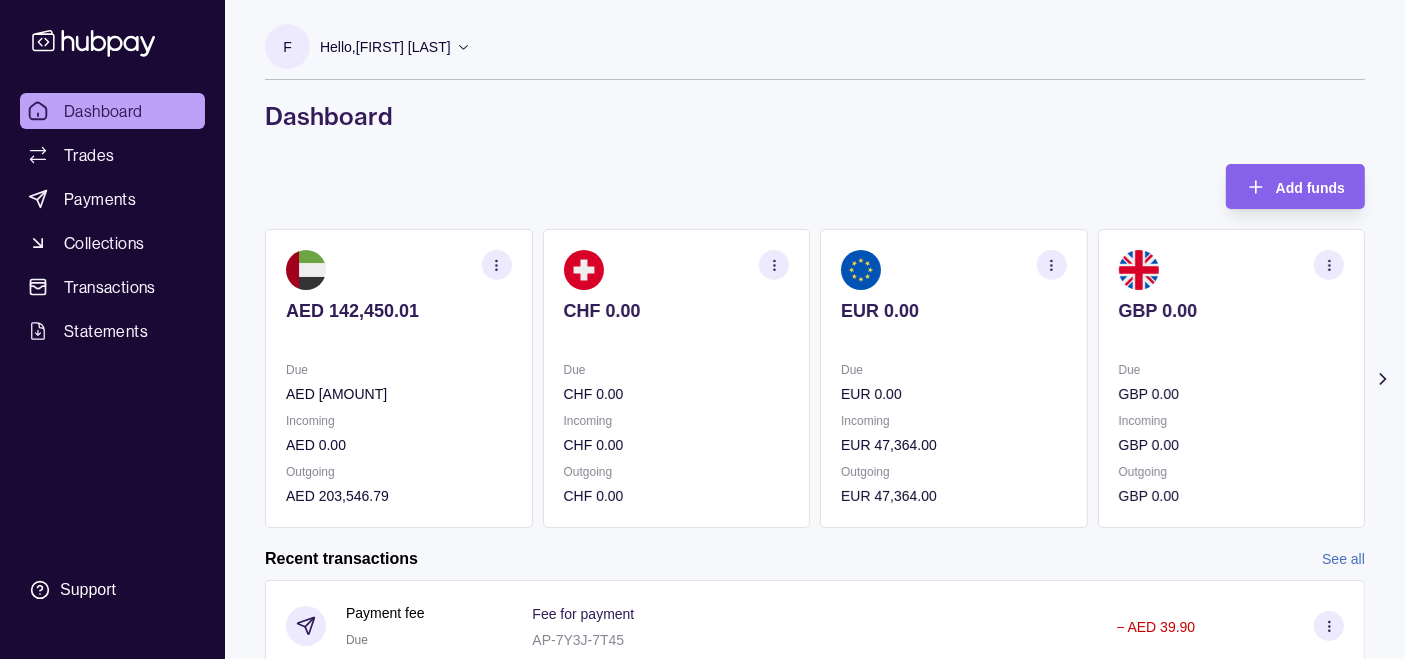 click 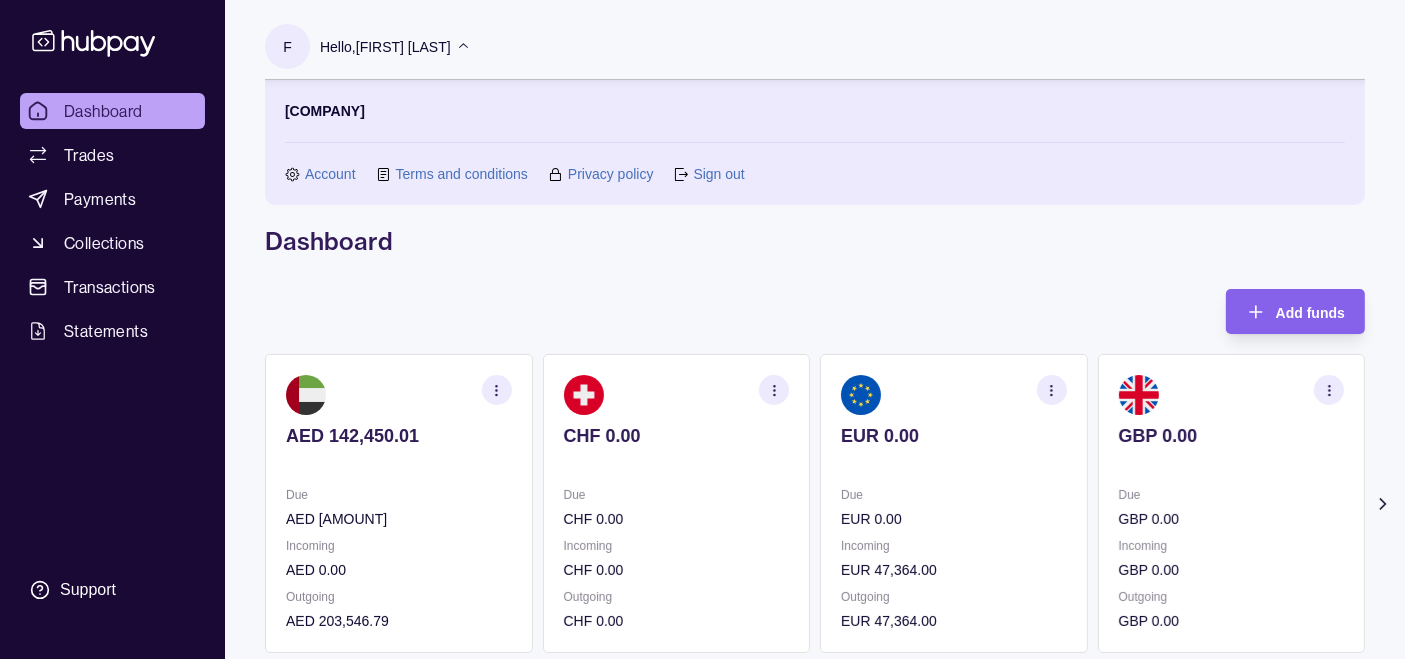 click on "Sign out" at bounding box center (718, 174) 